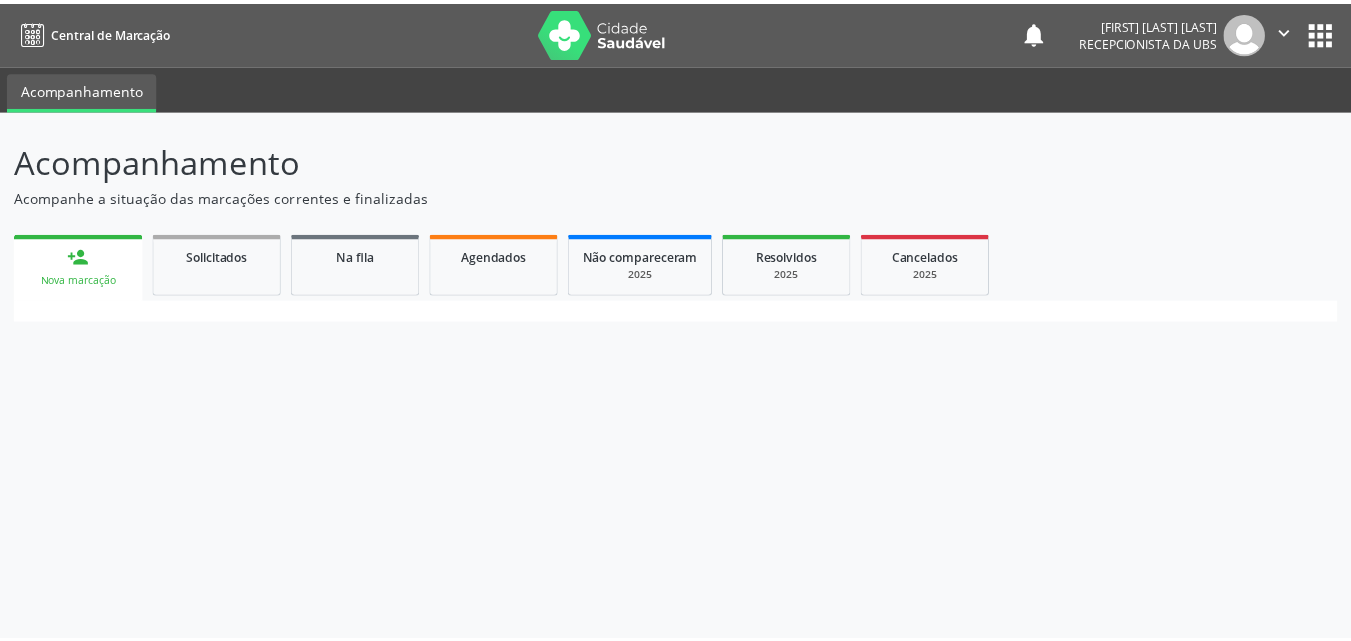 scroll, scrollTop: 0, scrollLeft: 0, axis: both 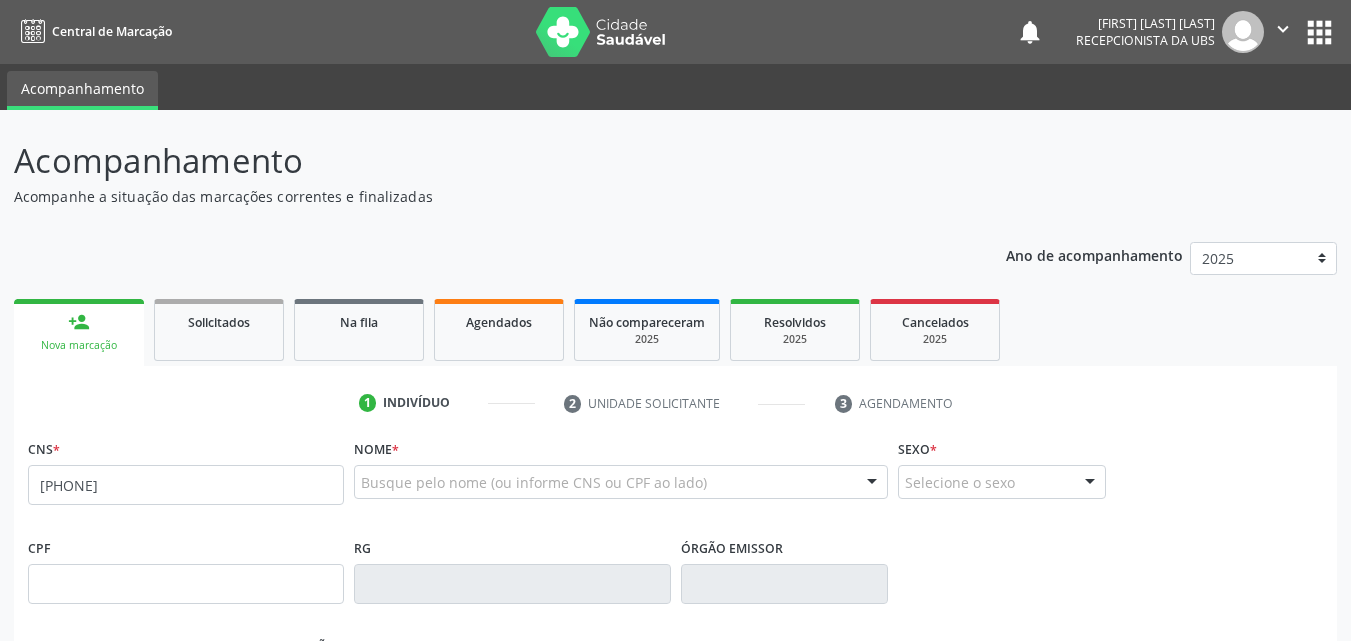 type on "[PHONE]" 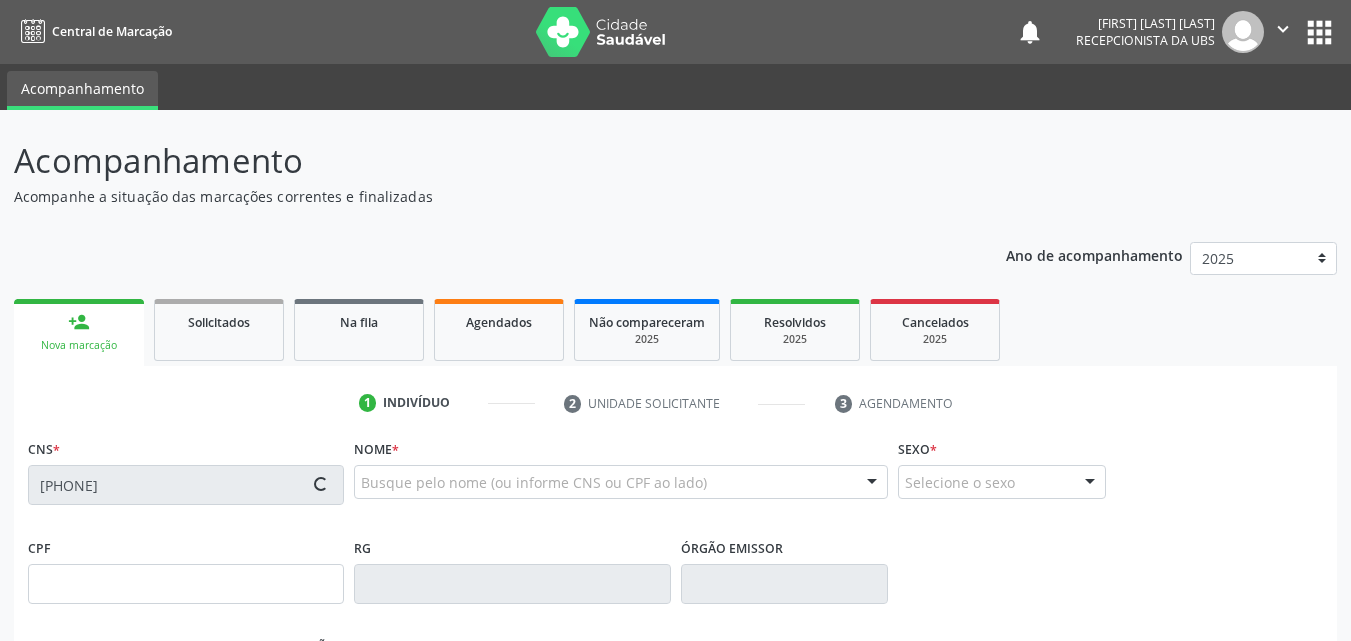 type on "[DD]/[MM]/[YYYY]" 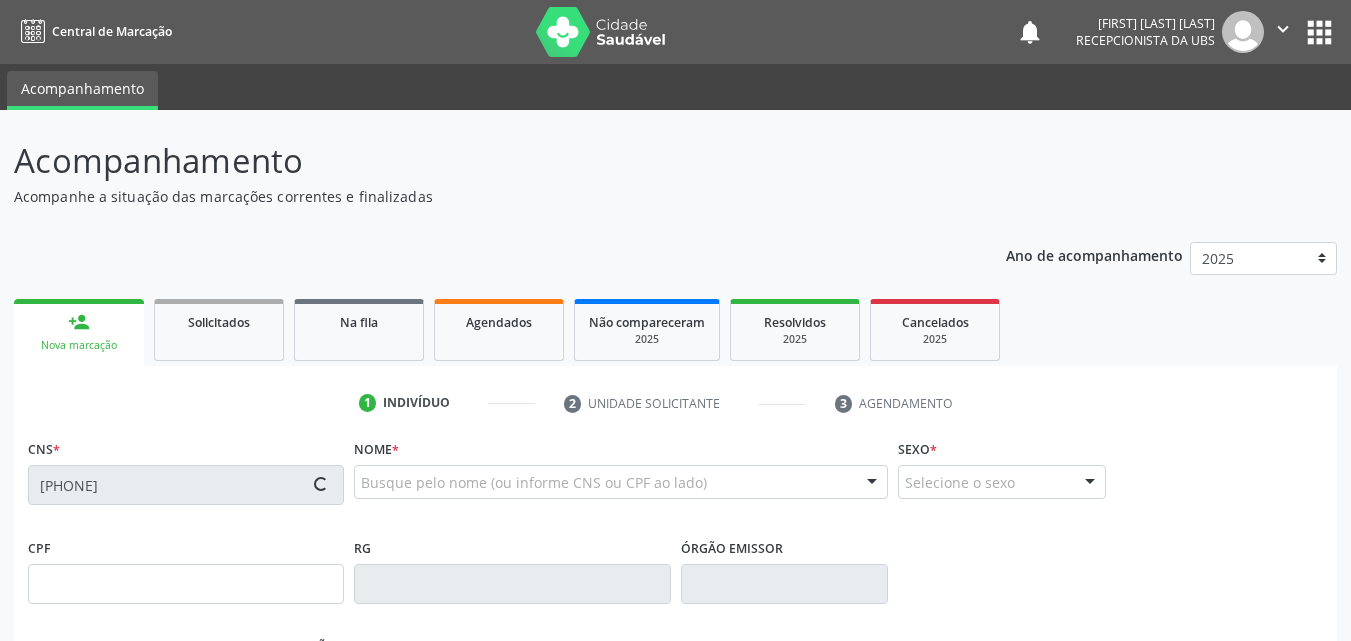 type on "[FIRST] [LAST] dos [LAST]" 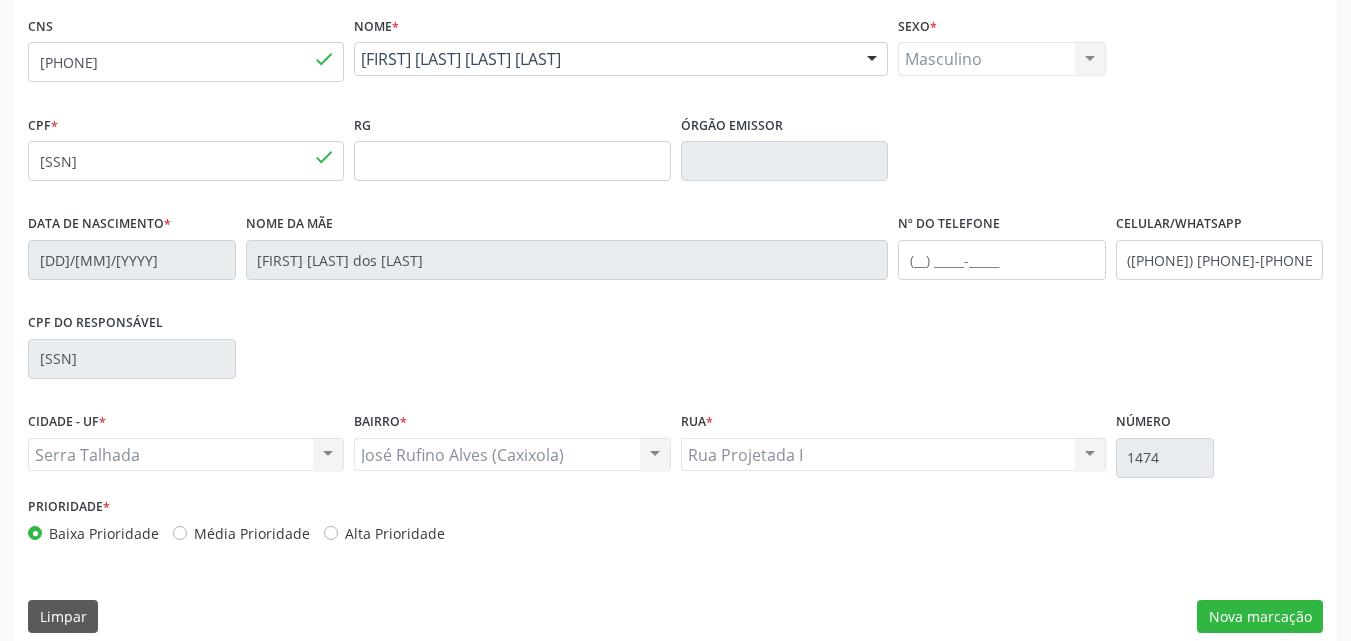 scroll, scrollTop: 443, scrollLeft: 0, axis: vertical 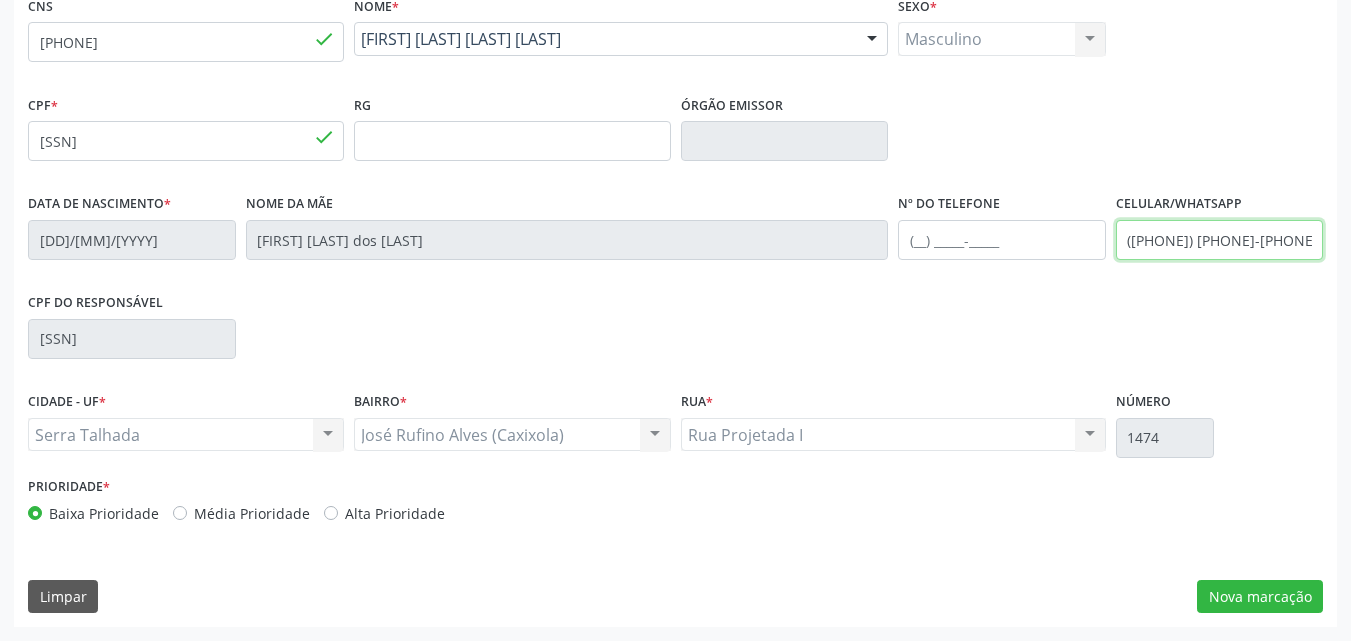 drag, startPoint x: 1259, startPoint y: 233, endPoint x: 1155, endPoint y: 251, distance: 105.546196 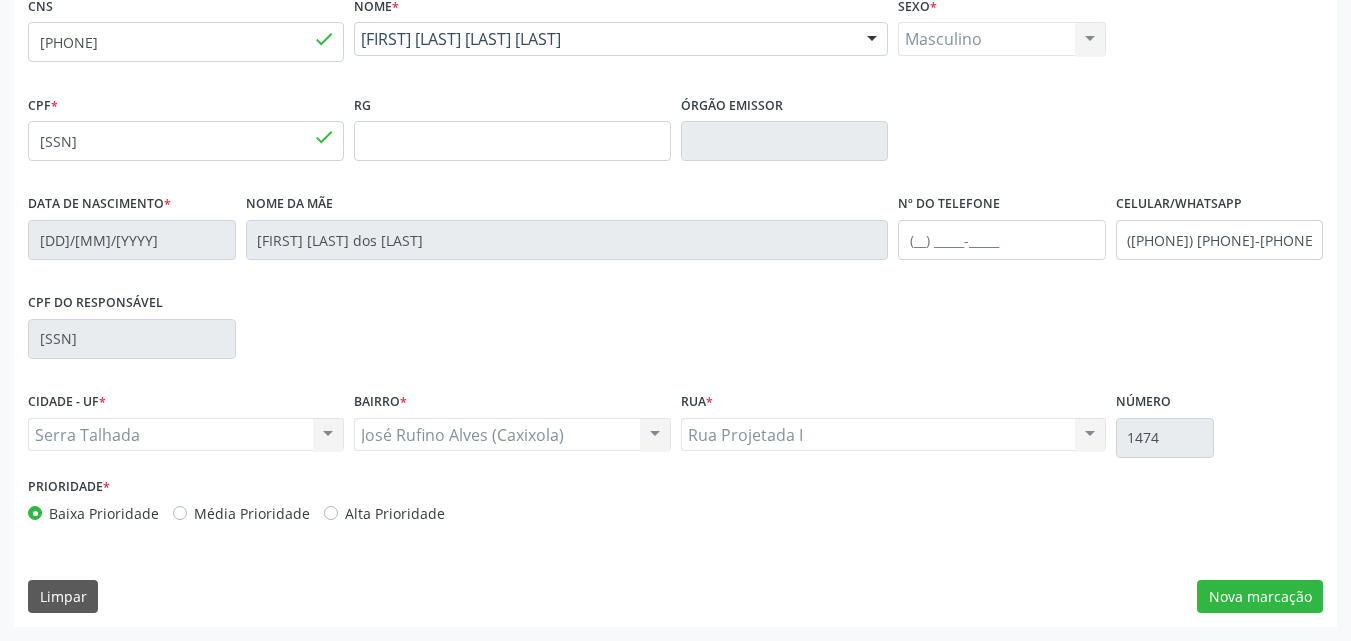 click on "CPF do responsável
[SSN]" at bounding box center (675, 337) 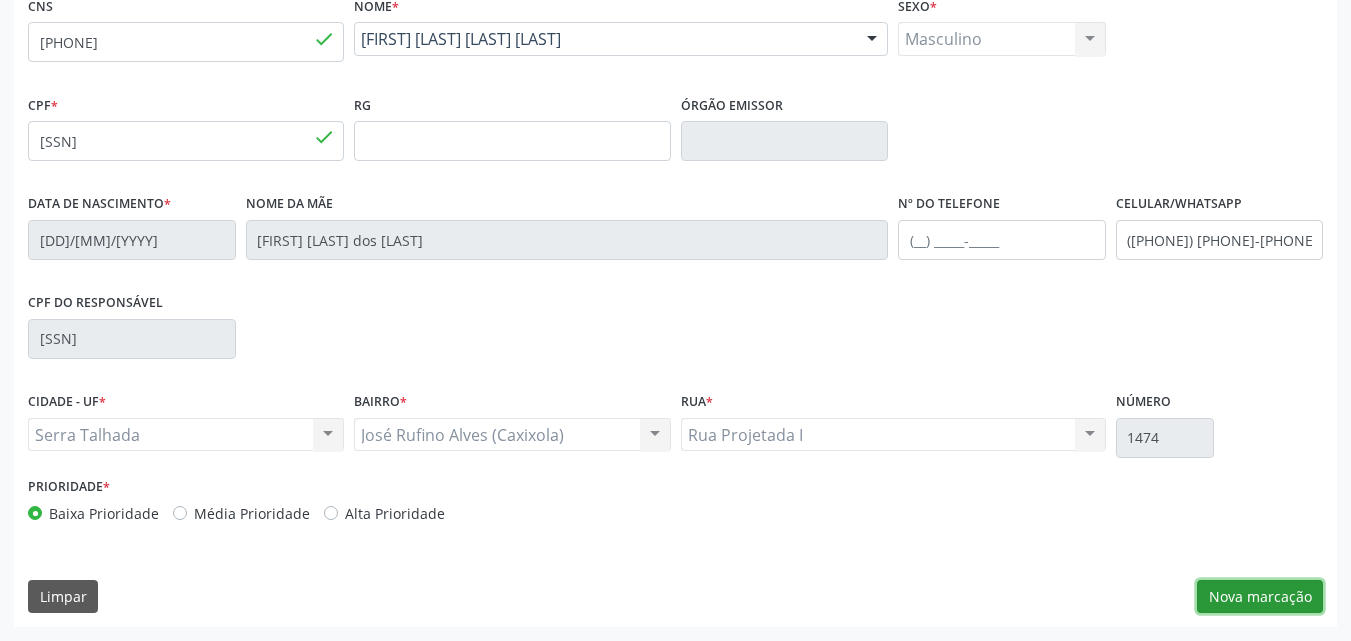 click on "Nova marcação" at bounding box center [1260, 597] 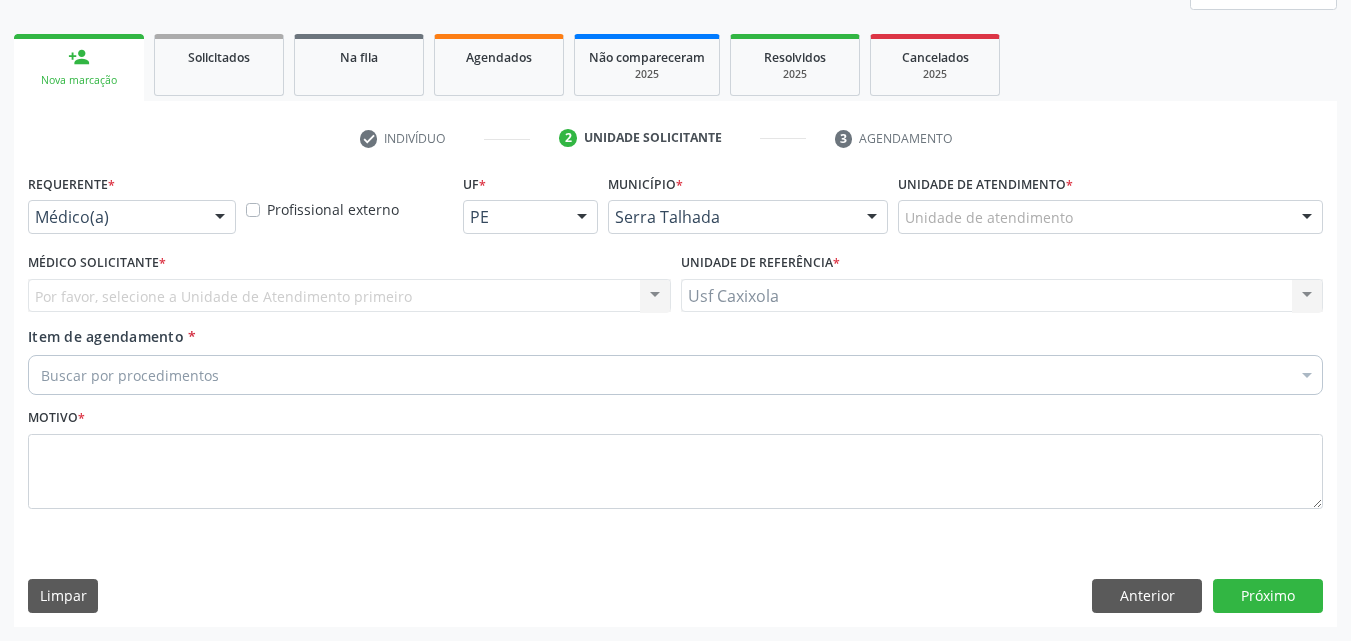 scroll, scrollTop: 265, scrollLeft: 0, axis: vertical 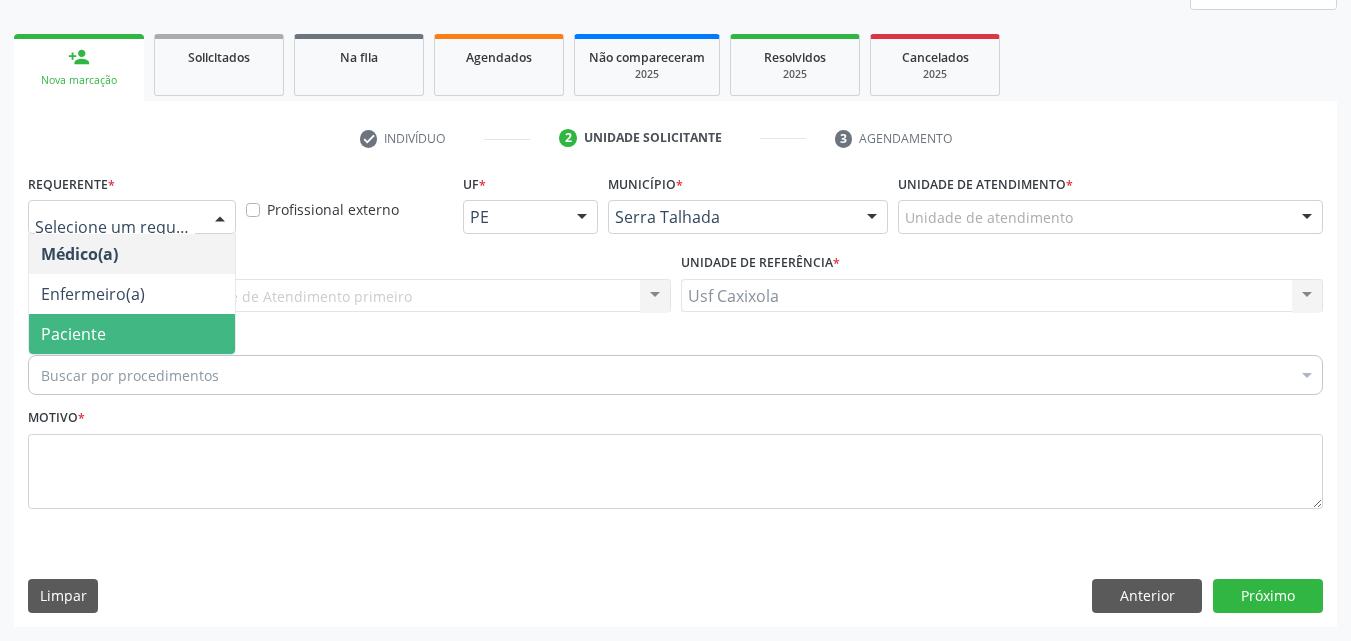 click on "Paciente" at bounding box center (132, 334) 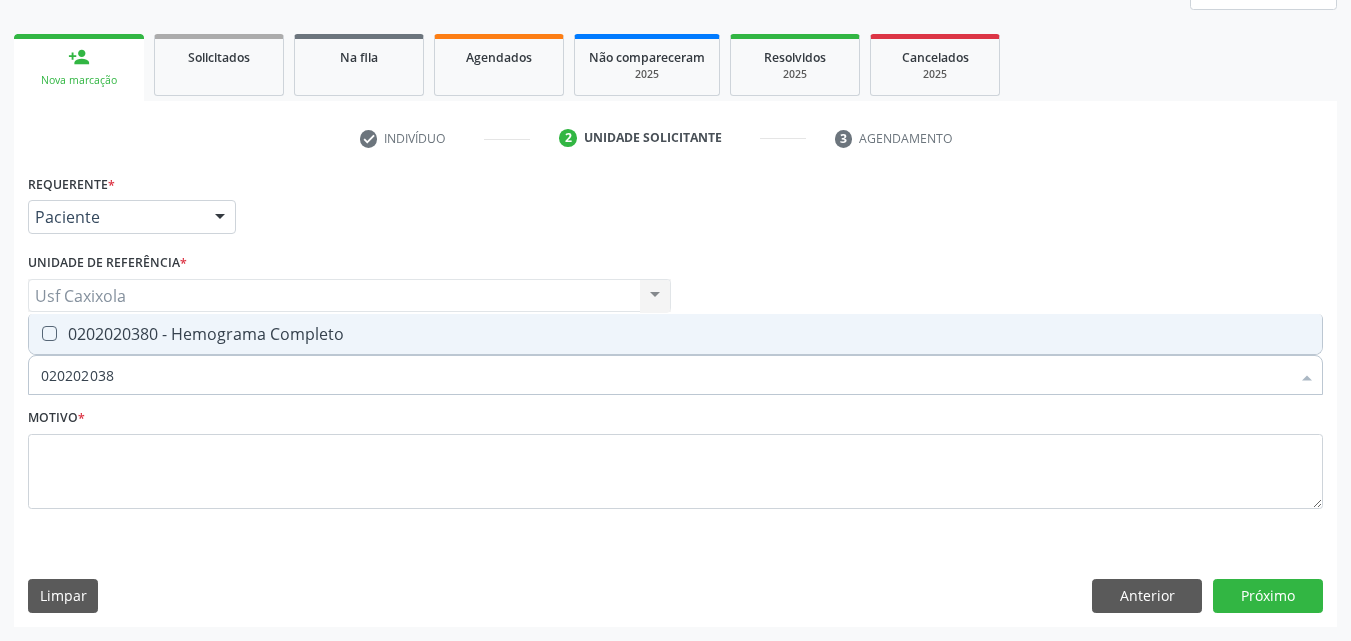 type on "0202020380" 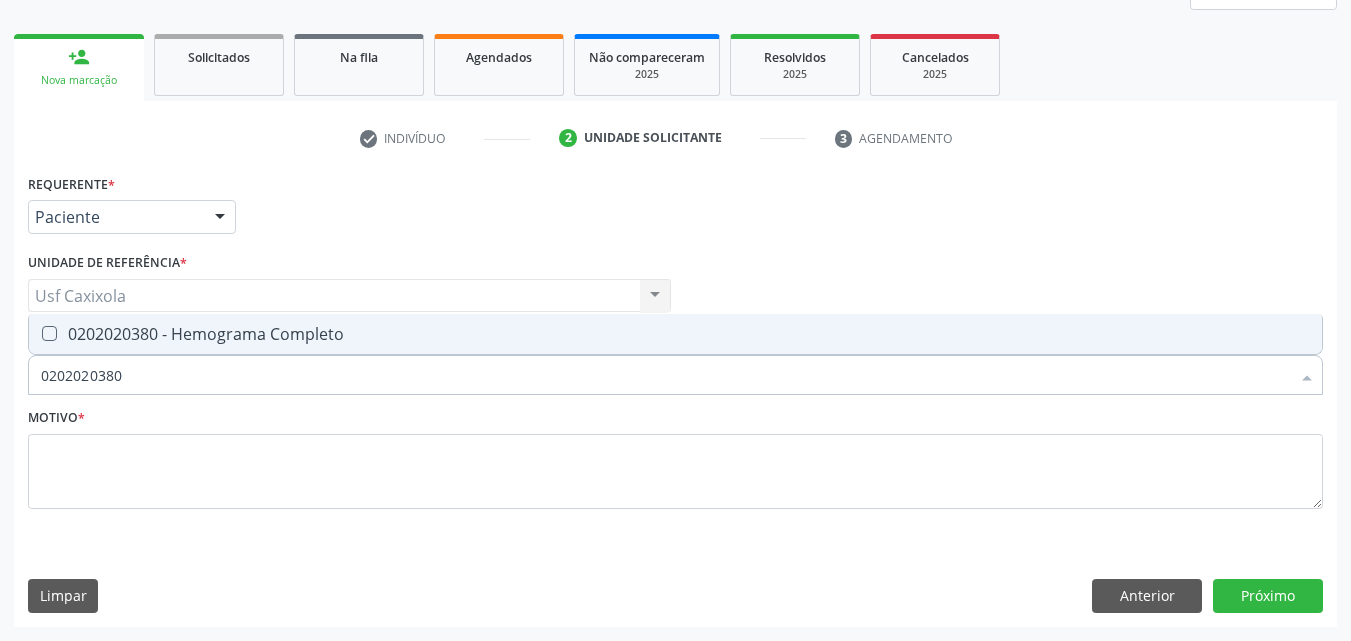 click on "0202020380 - Hemograma Completo" at bounding box center [675, 334] 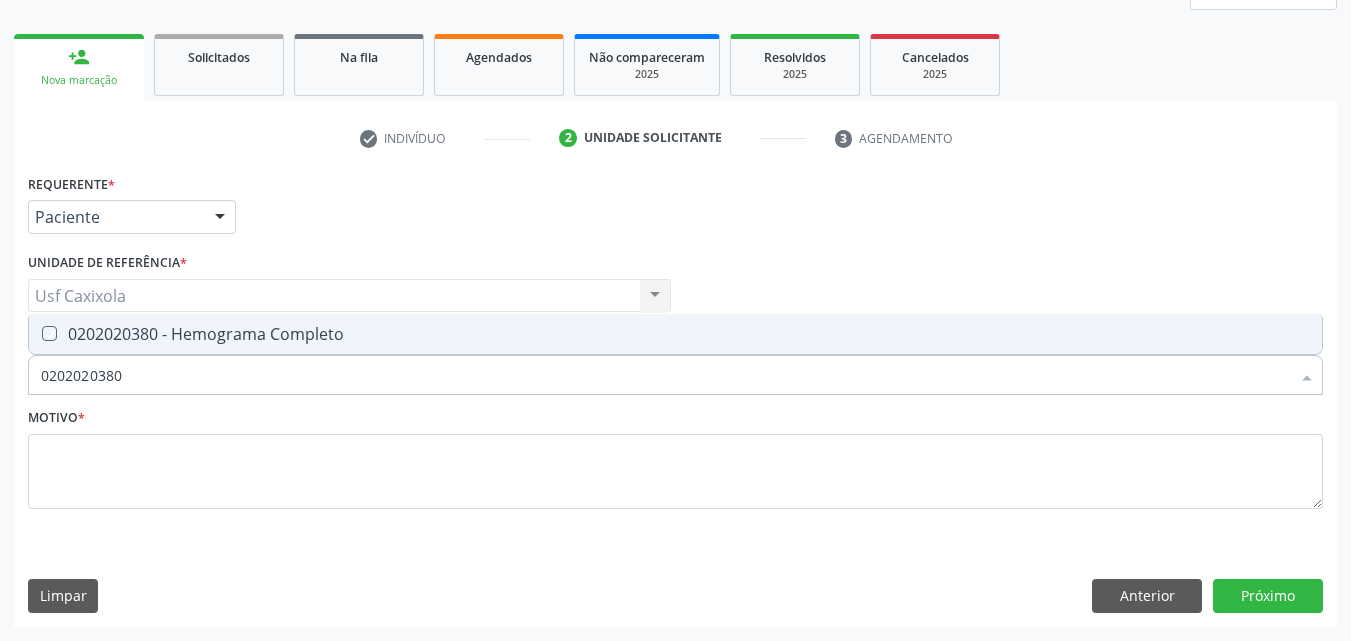 checkbox on "true" 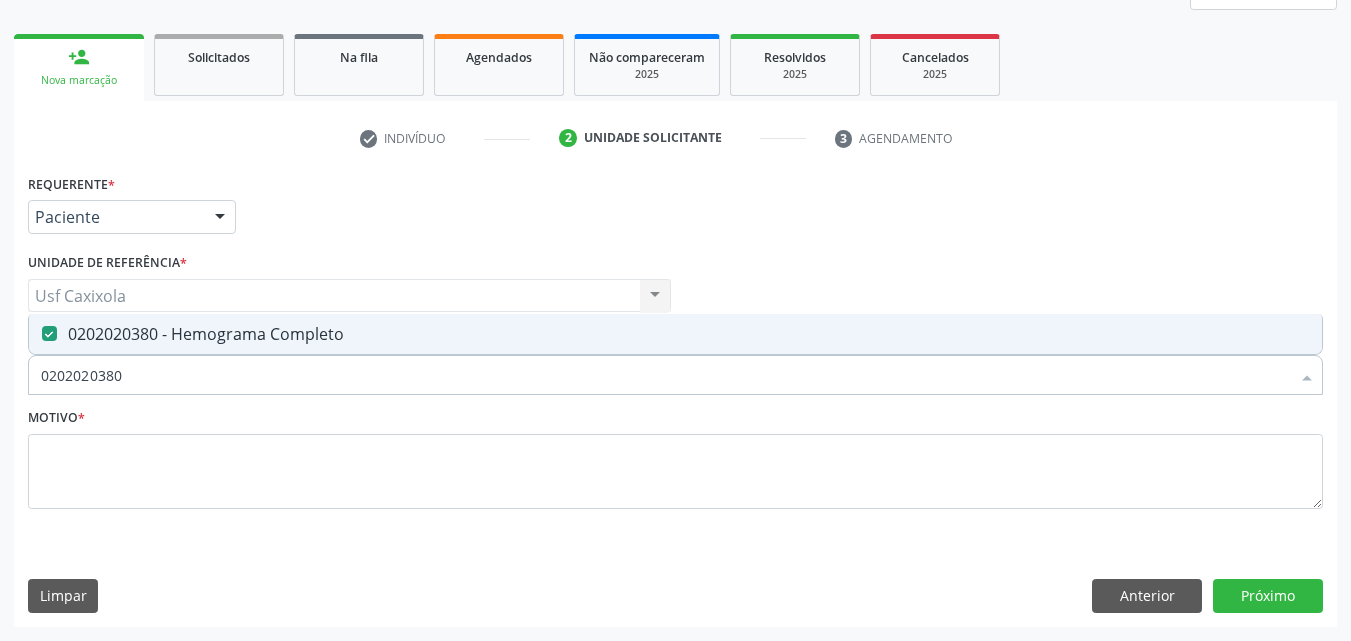 drag, startPoint x: 120, startPoint y: 370, endPoint x: 14, endPoint y: 365, distance: 106.11786 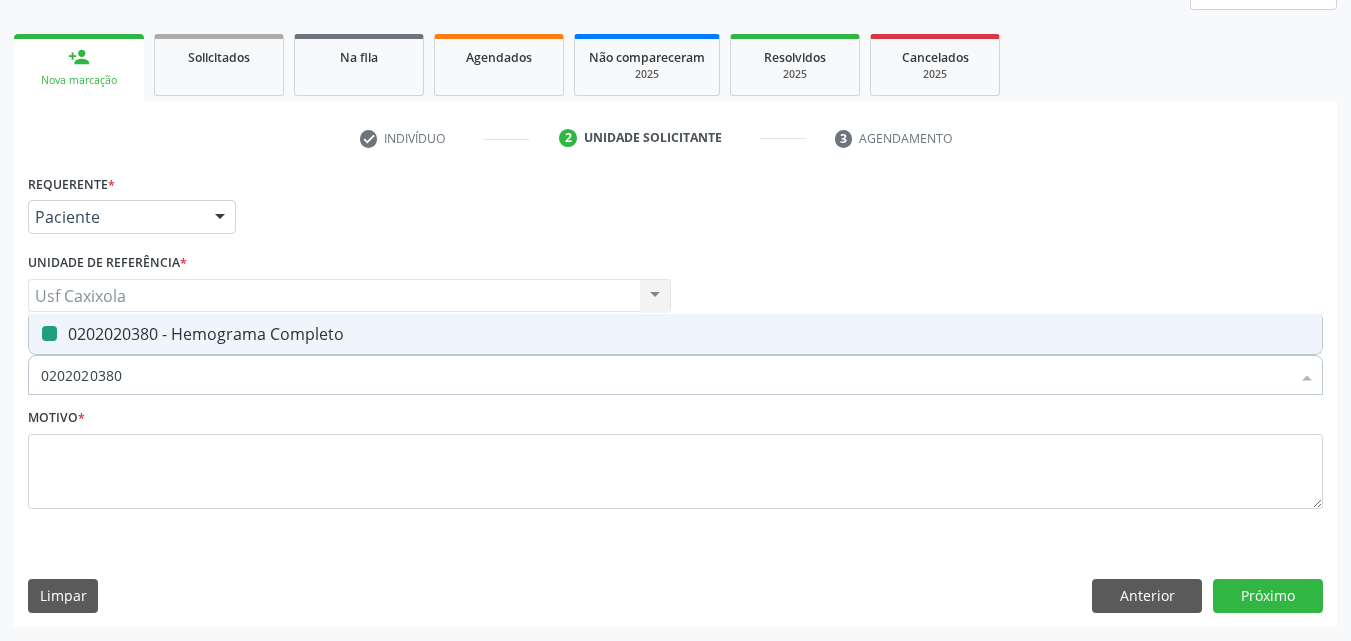 type on "0" 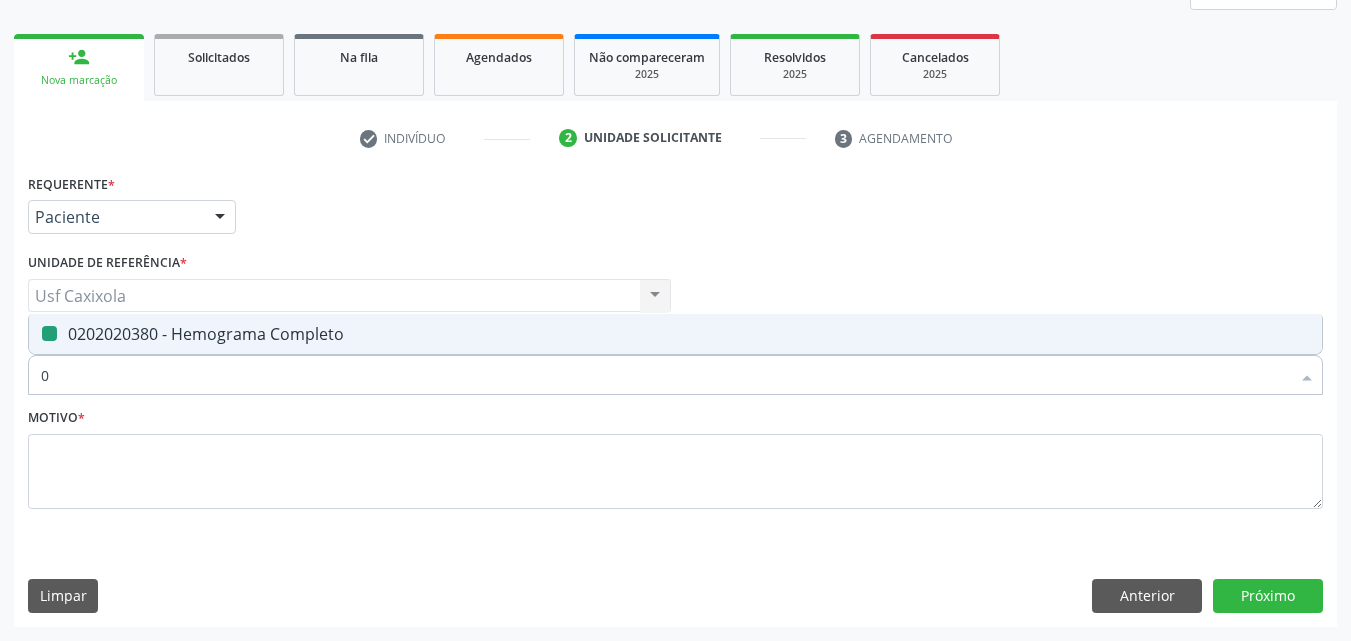 checkbox on "false" 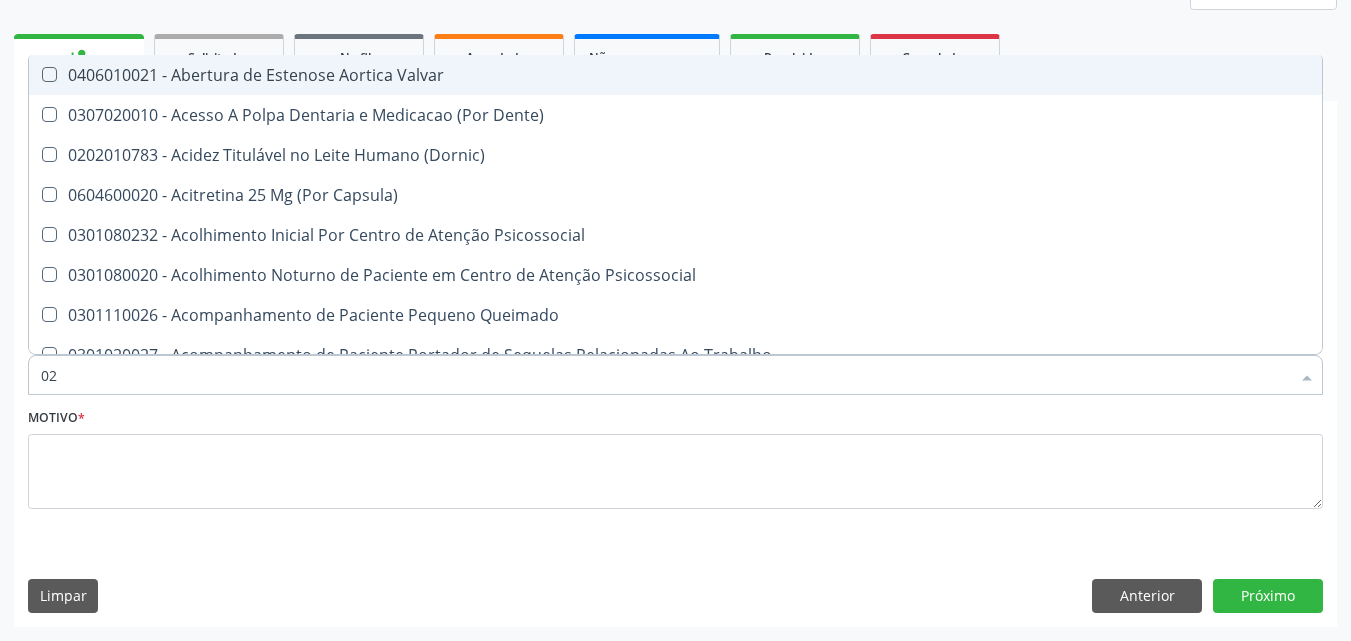 type on "020" 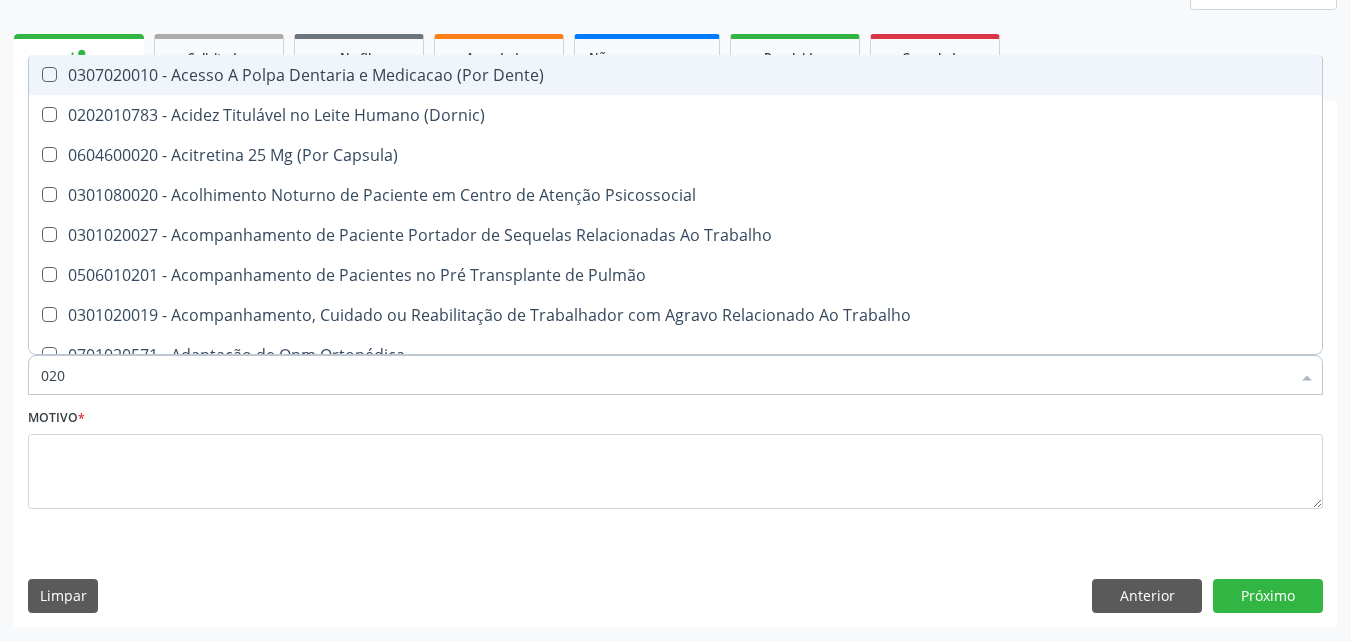 type on "0202" 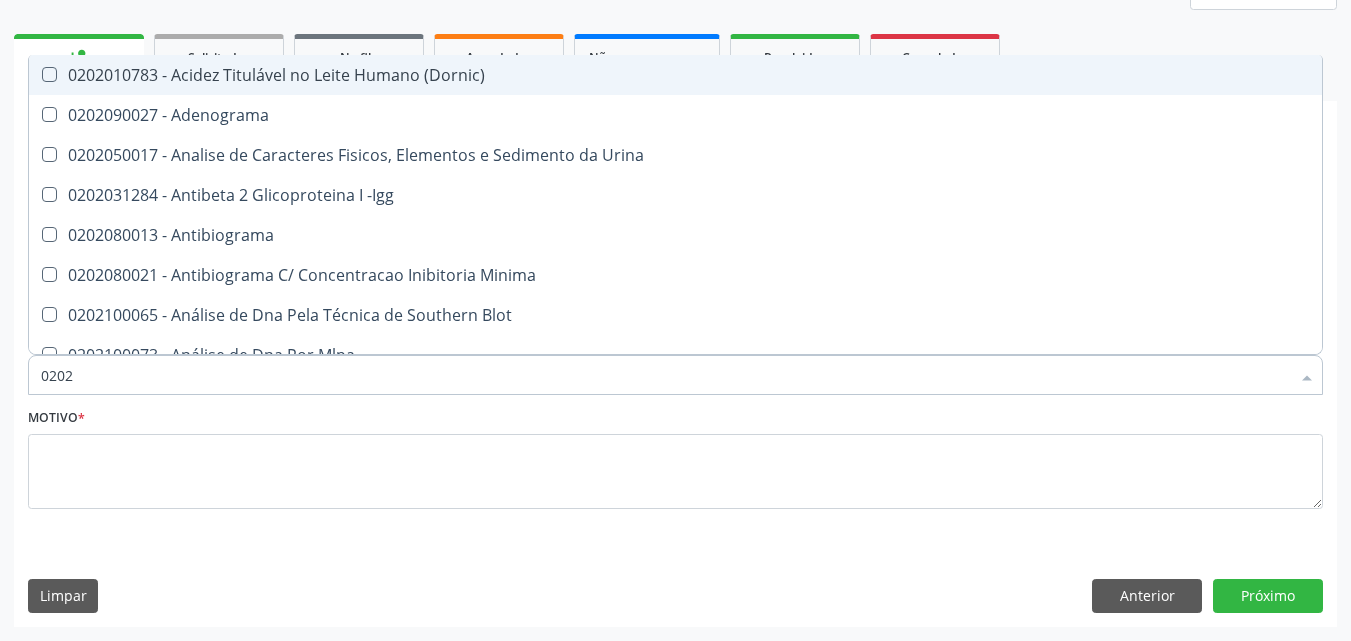 type on "02020" 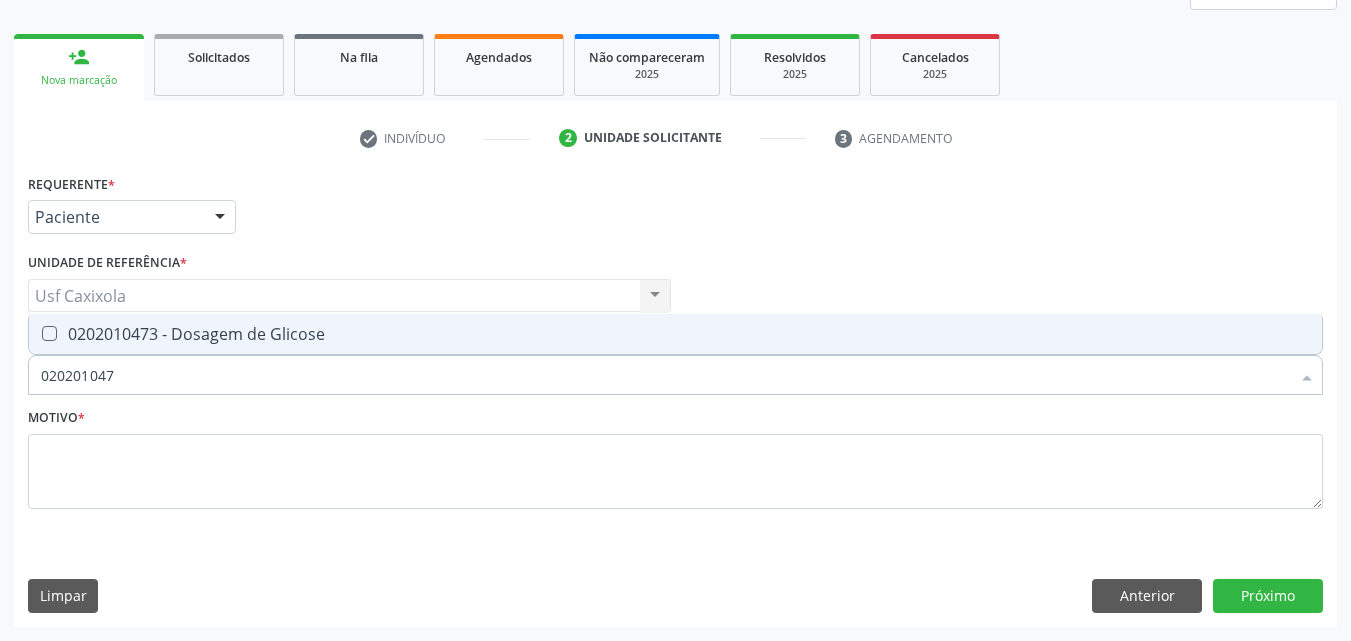 type on "0202010473" 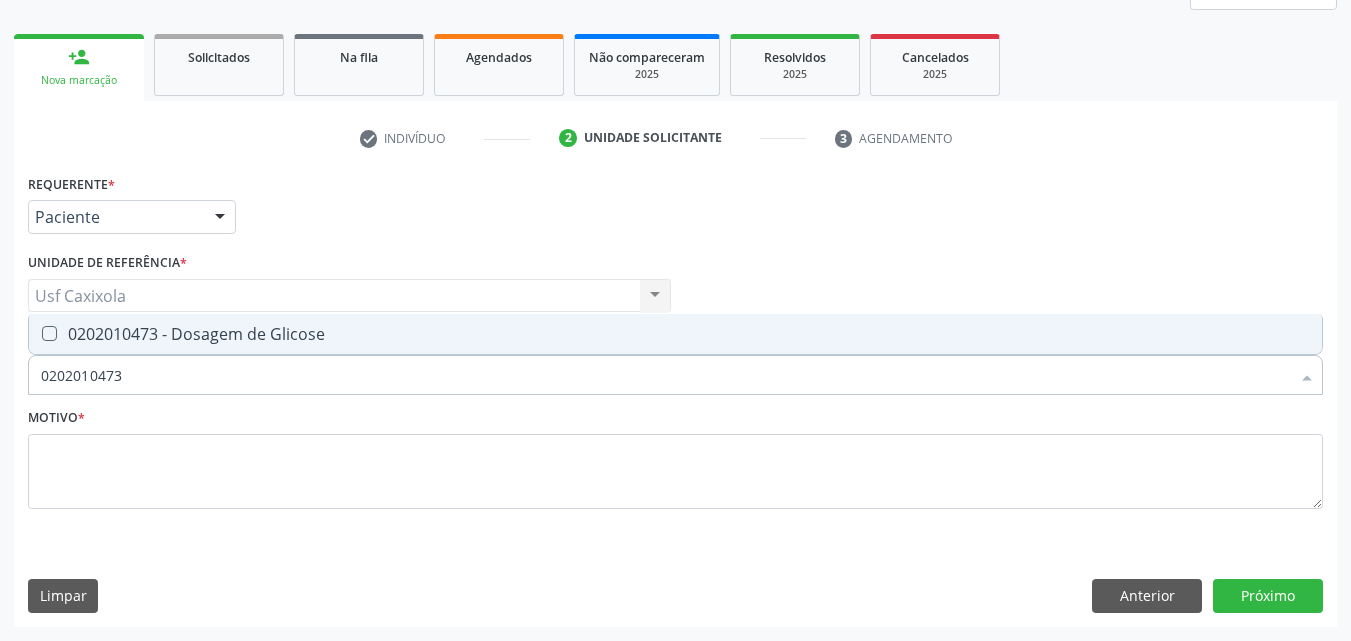 click on "0202010473 - Dosagem de Glicose" at bounding box center [675, 334] 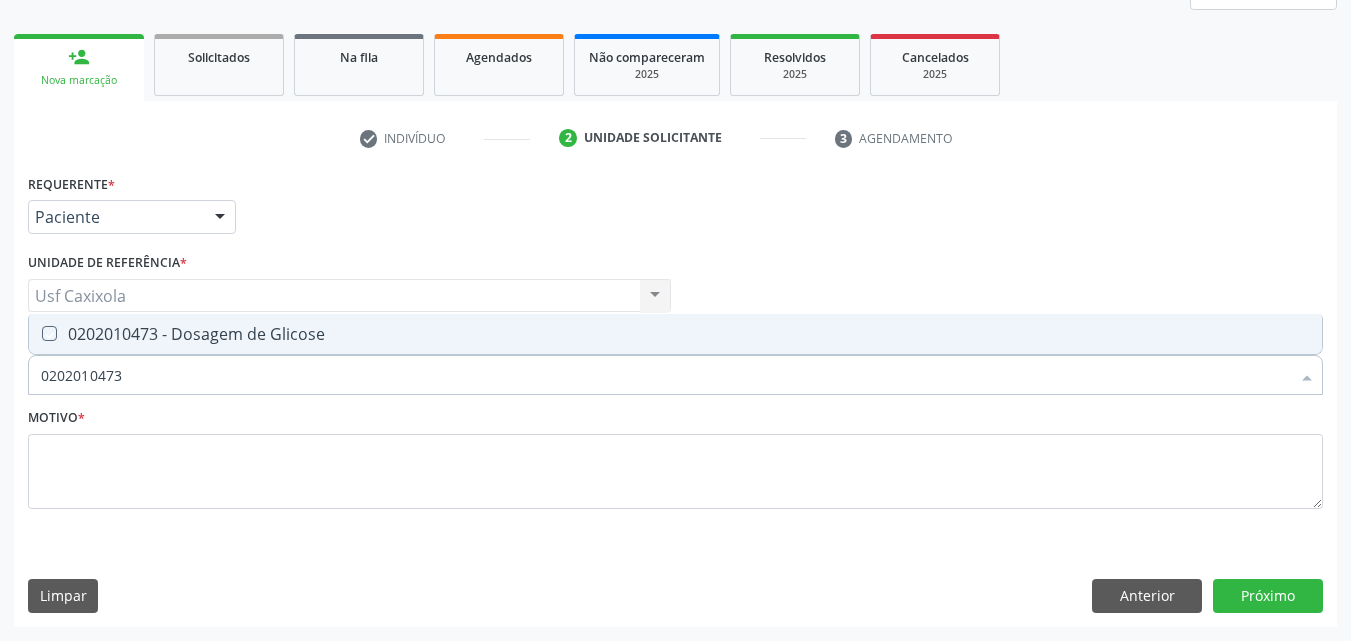 checkbox on "true" 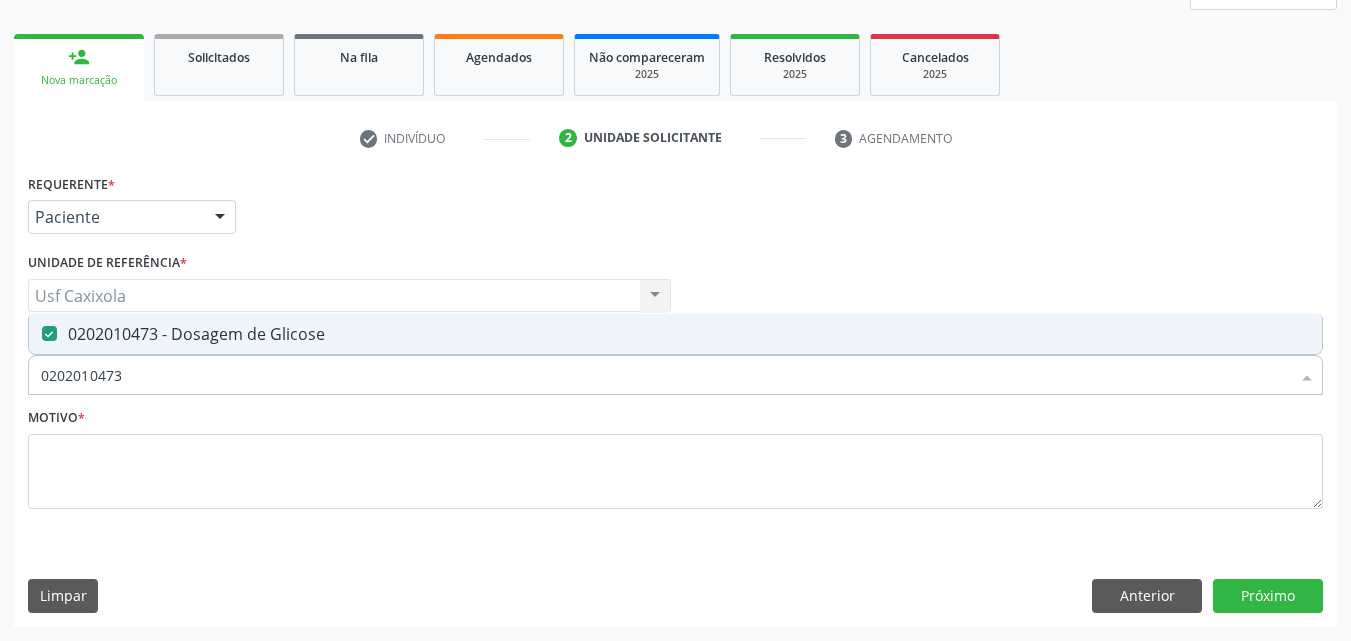 drag, startPoint x: 96, startPoint y: 383, endPoint x: 0, endPoint y: 388, distance: 96.13012 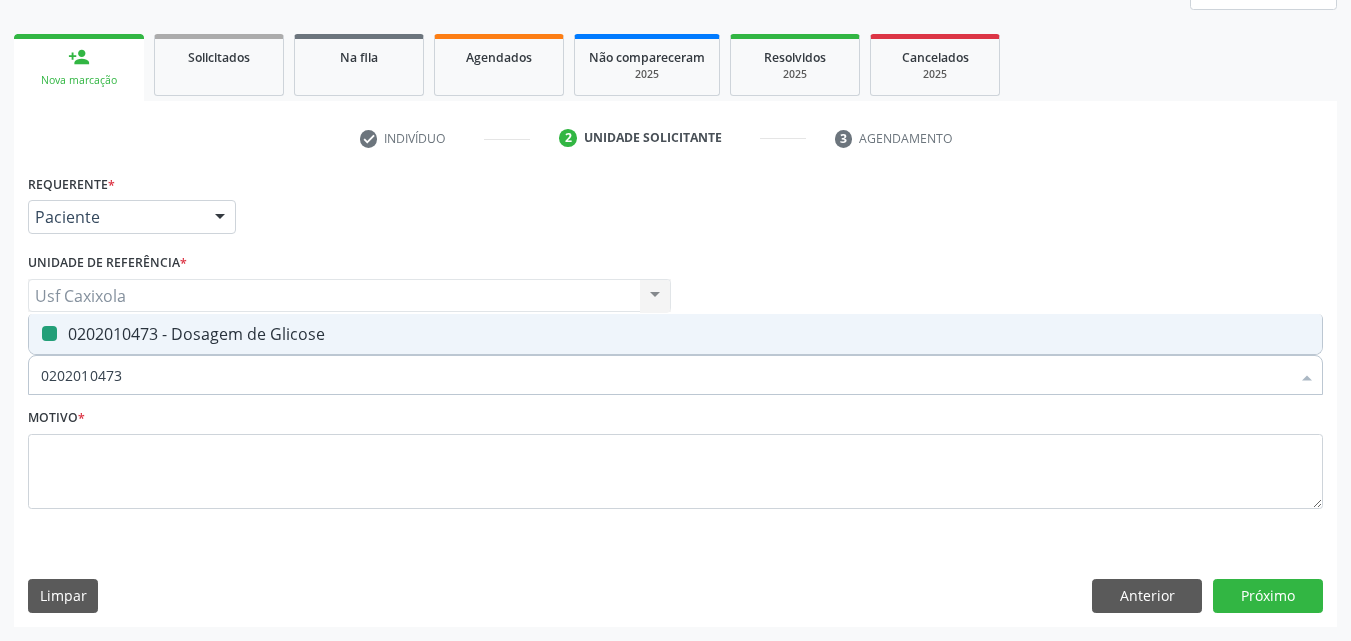 type on "0" 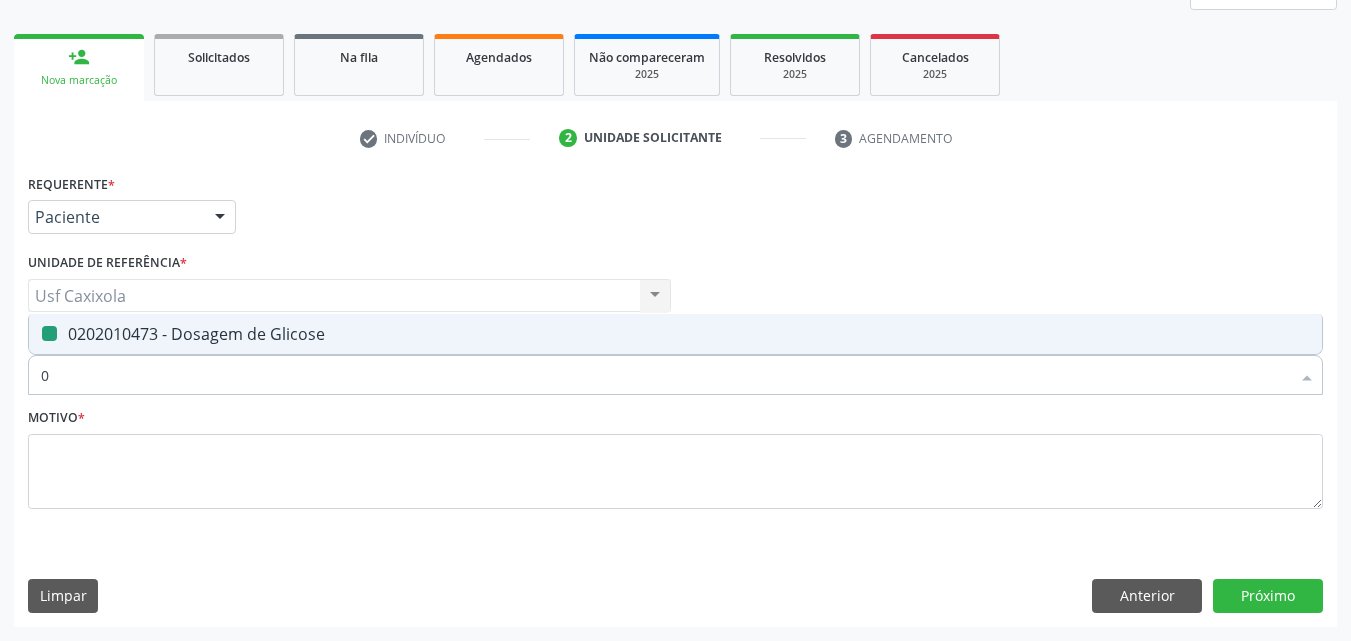 checkbox on "false" 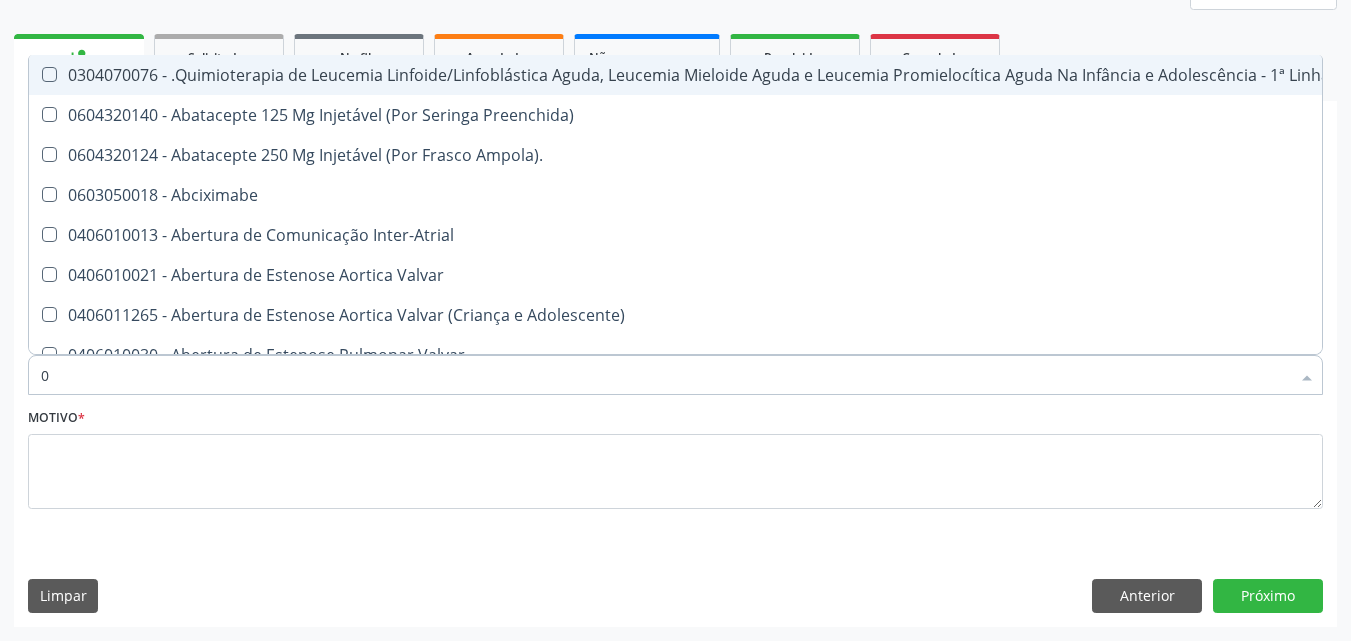 type on "02" 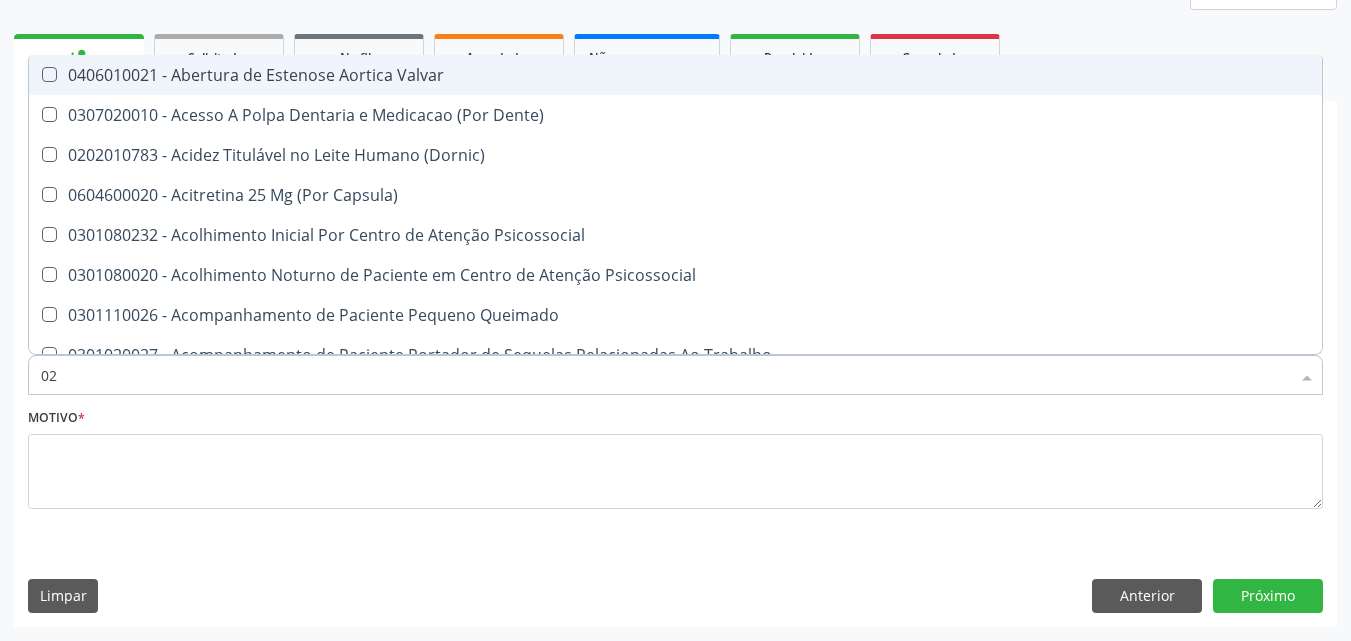 type on "020" 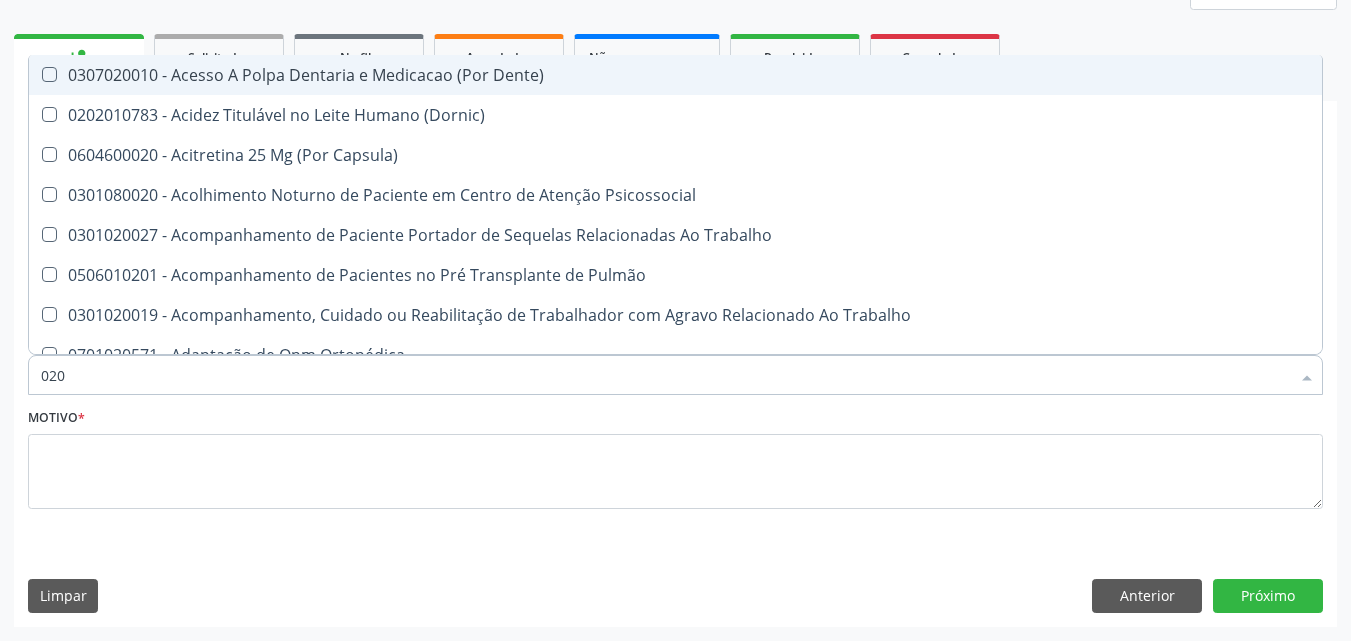type on "0202" 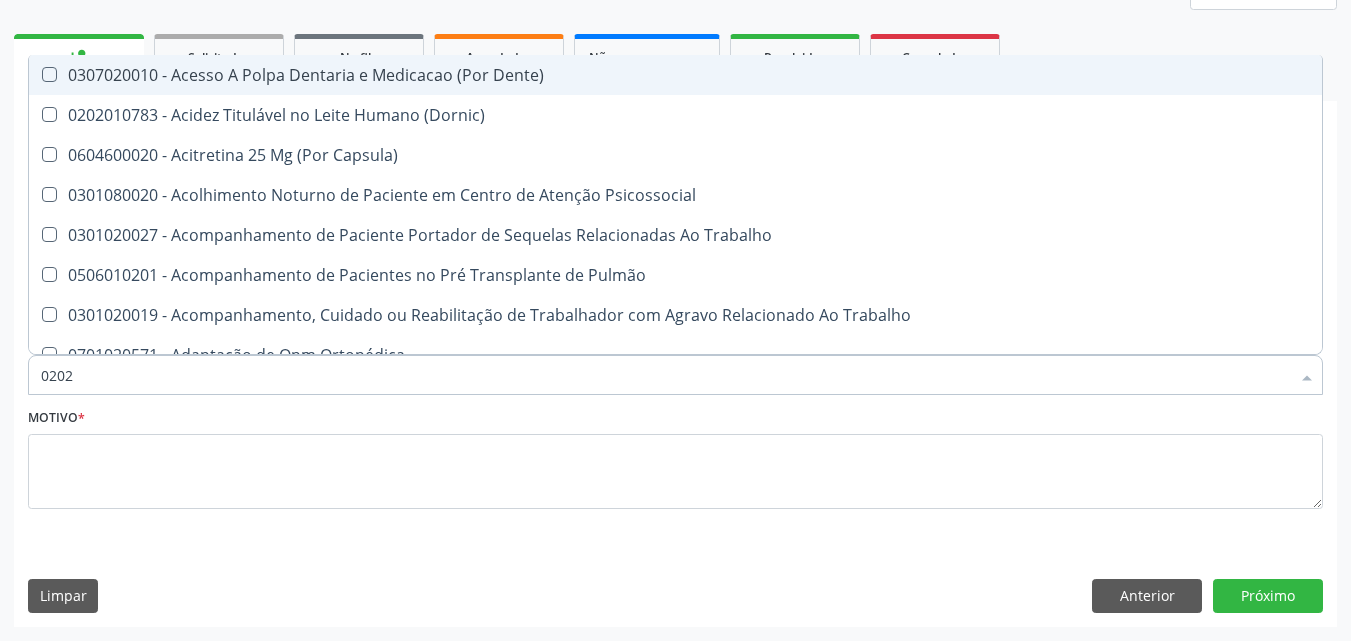 checkbox on "true" 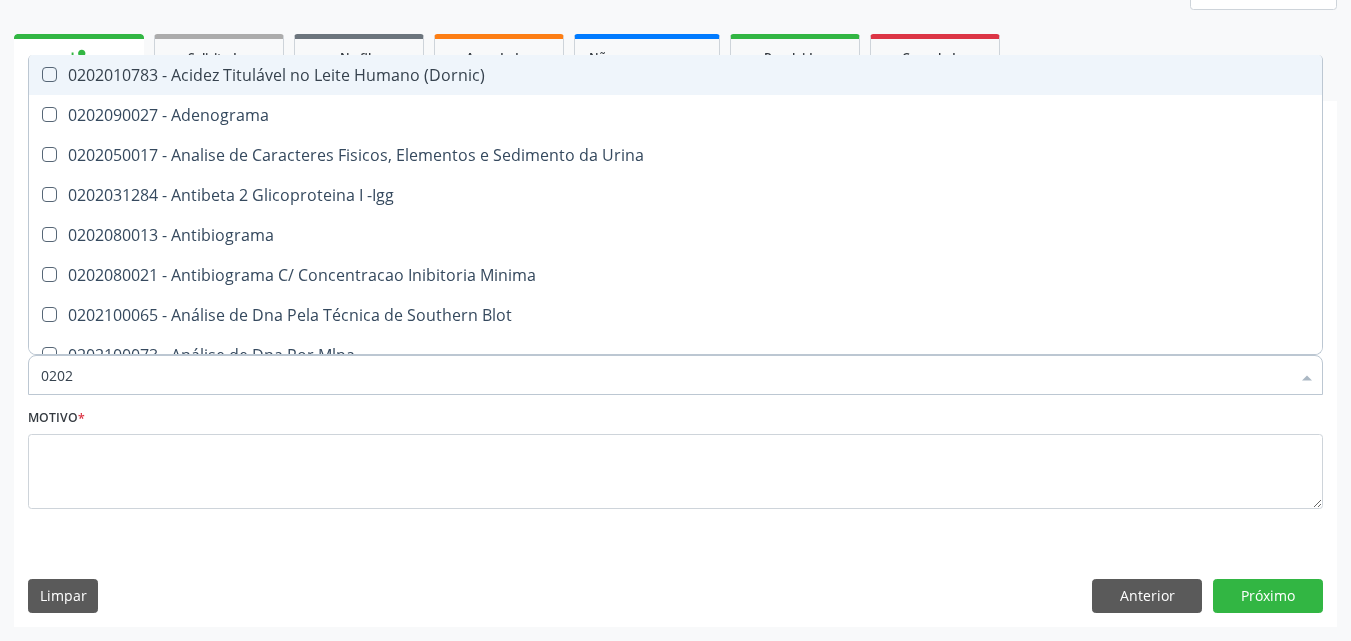type on "02020" 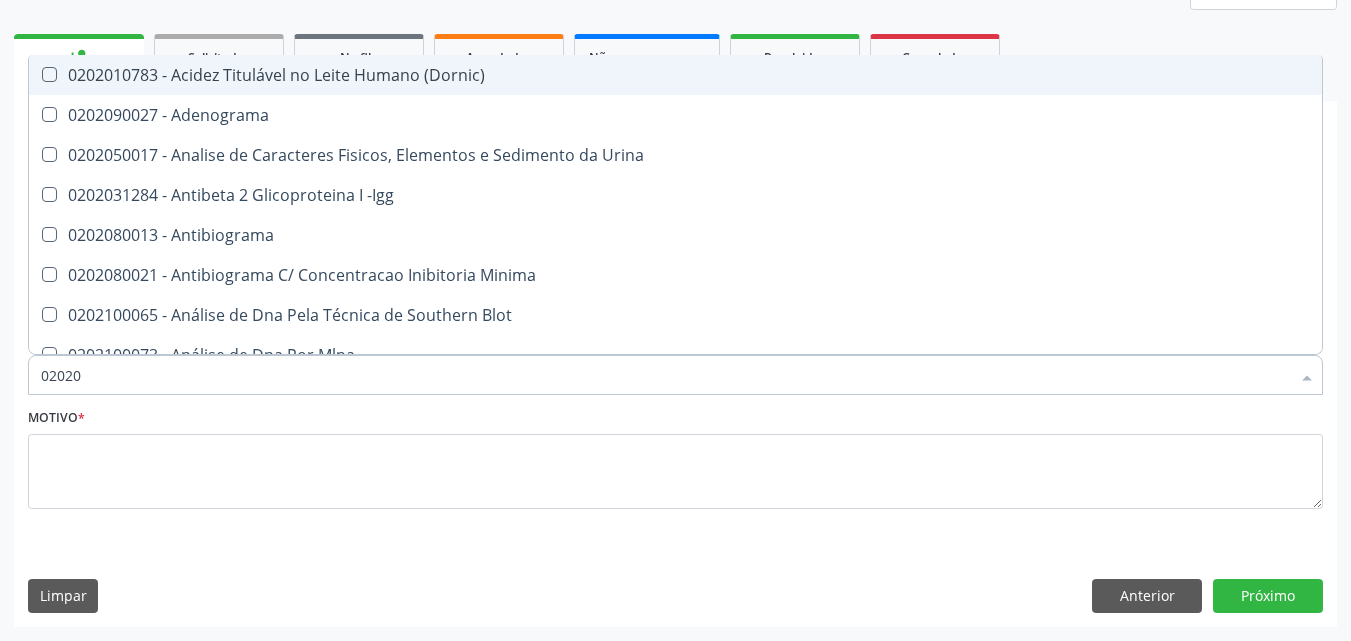 checkbox on "true" 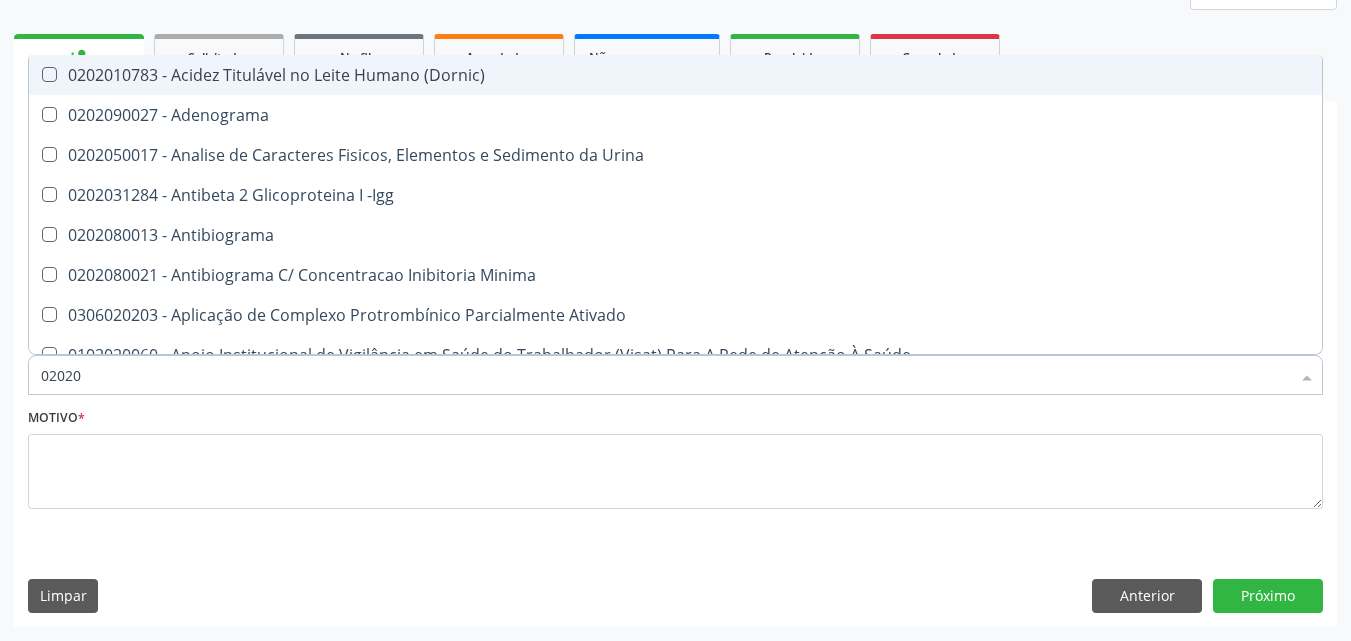 type on "020201" 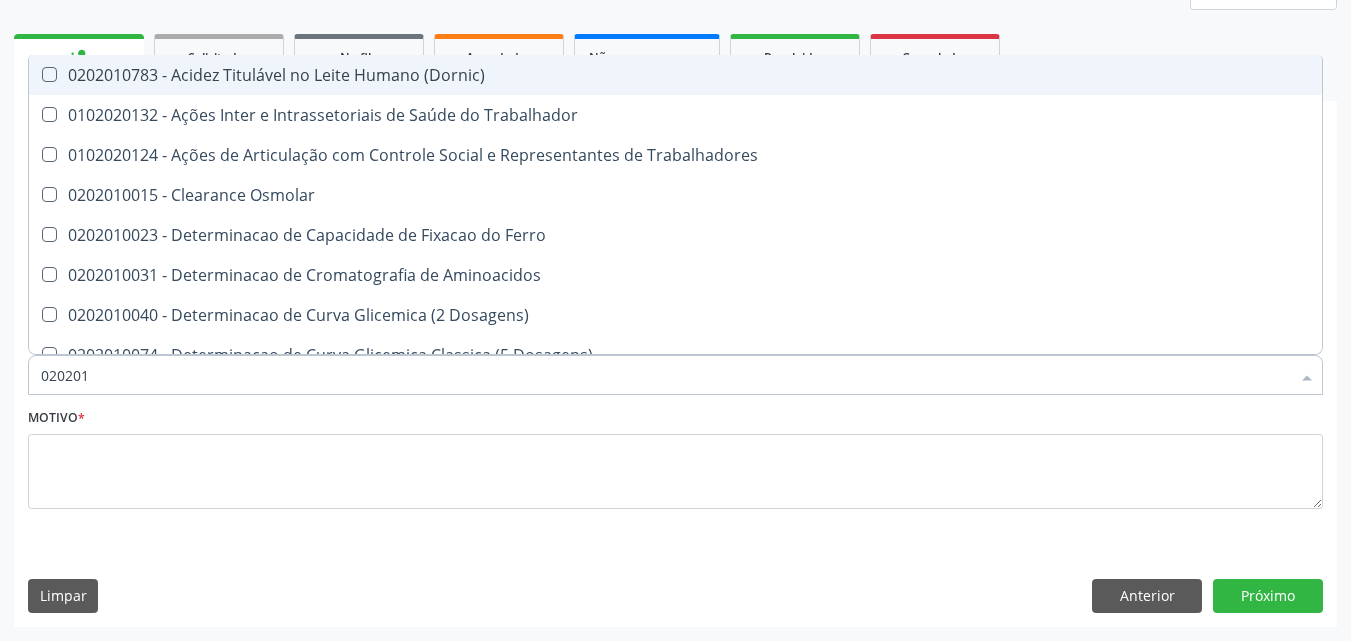 type on "0202010" 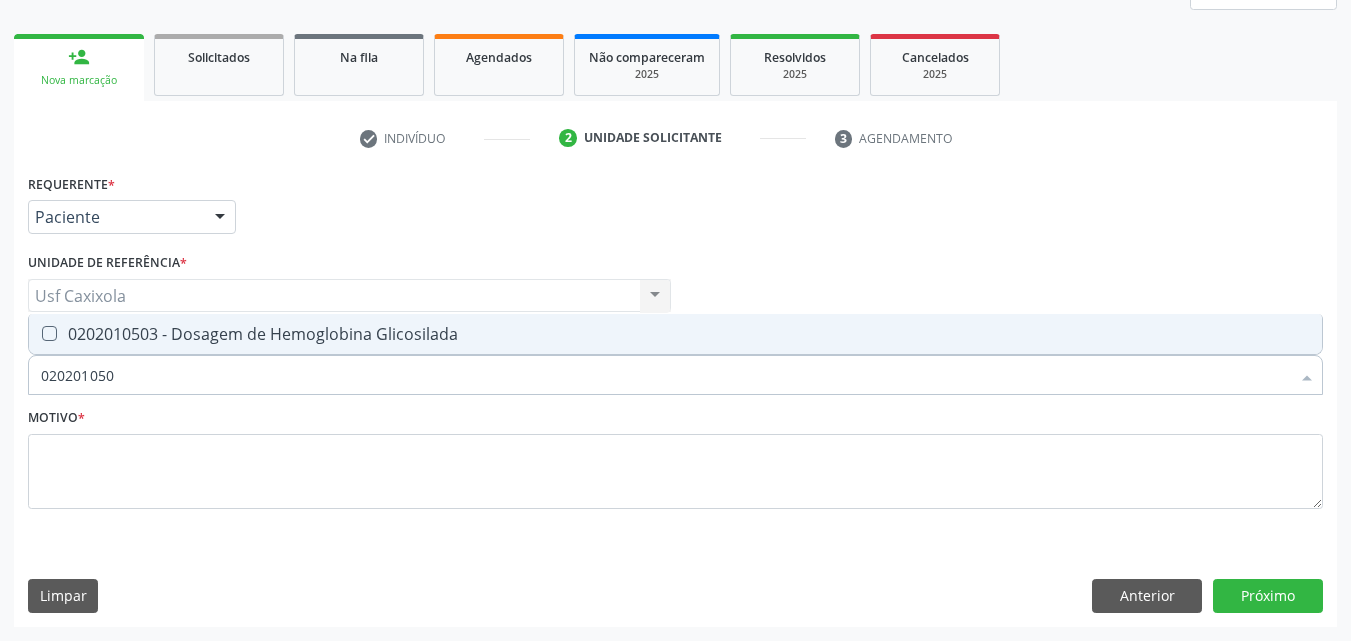 type on "0202010503" 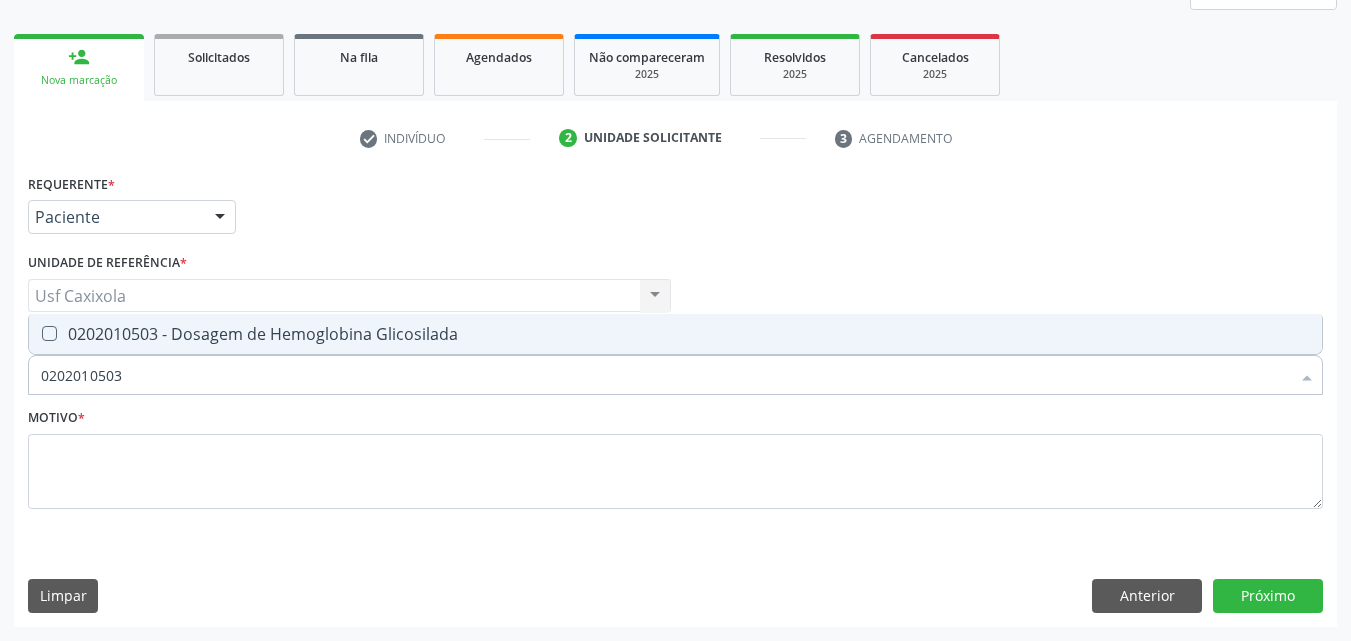 click on "0202010503 - Dosagem de Hemoglobina Glicosilada" at bounding box center [675, 334] 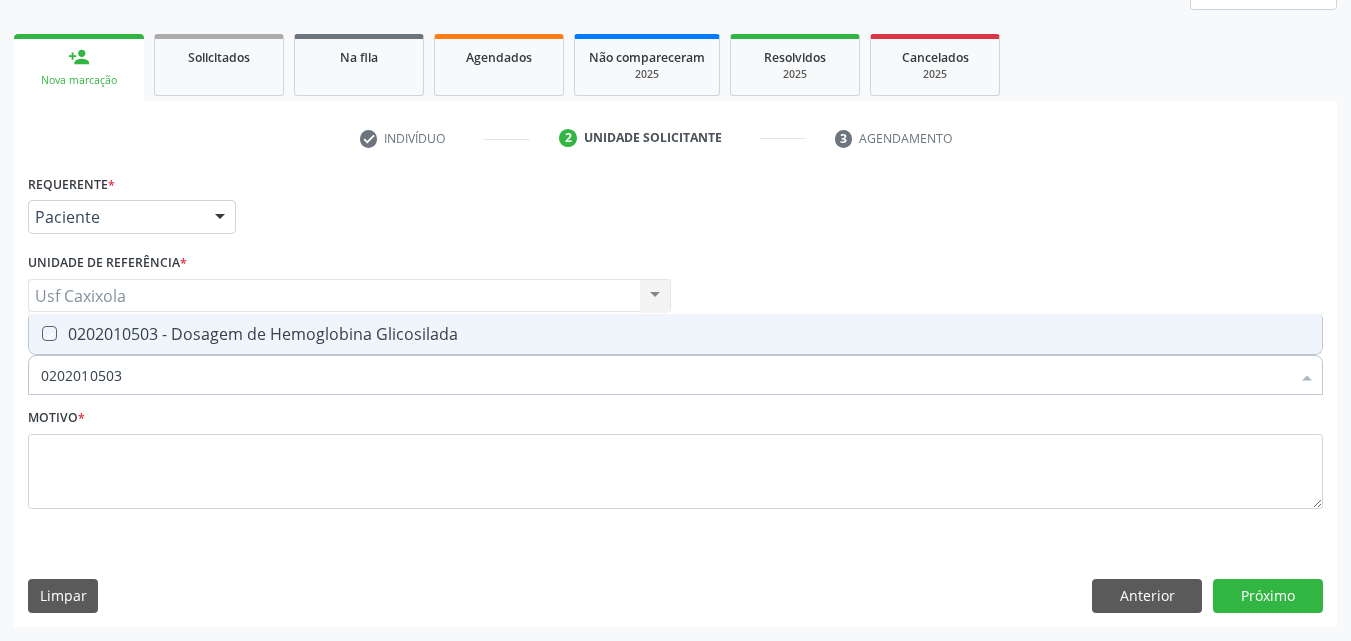 checkbox on "true" 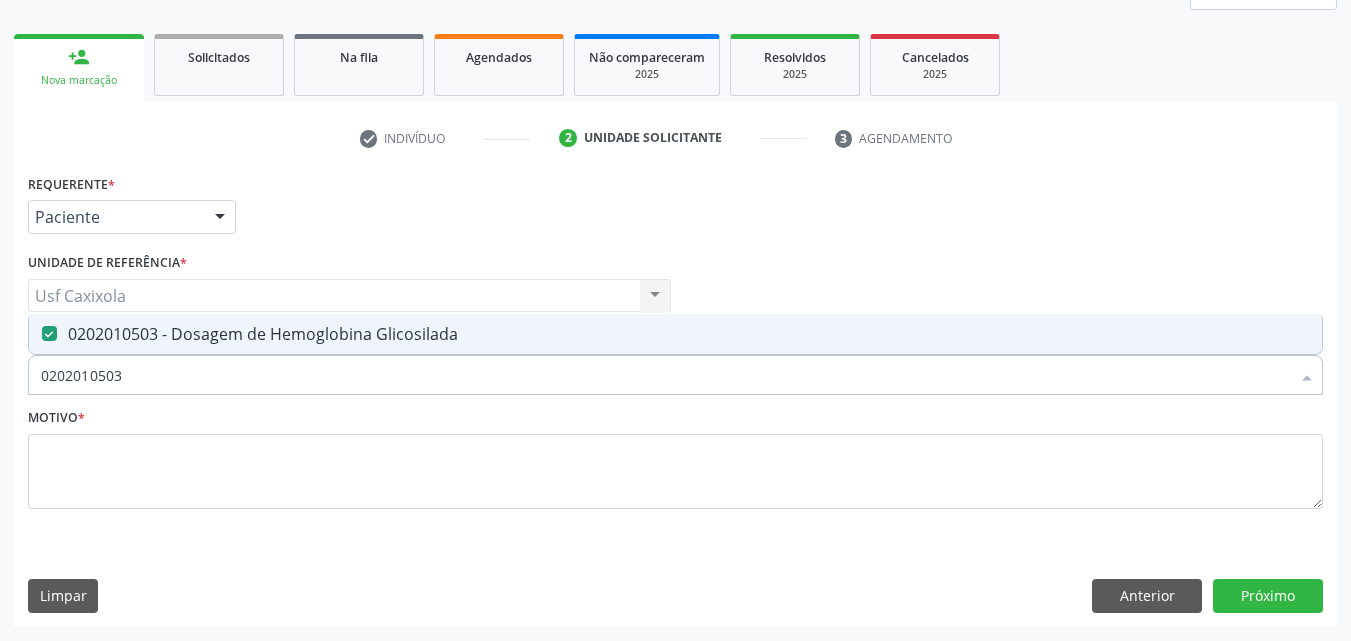 drag, startPoint x: 127, startPoint y: 383, endPoint x: 25, endPoint y: 386, distance: 102.044106 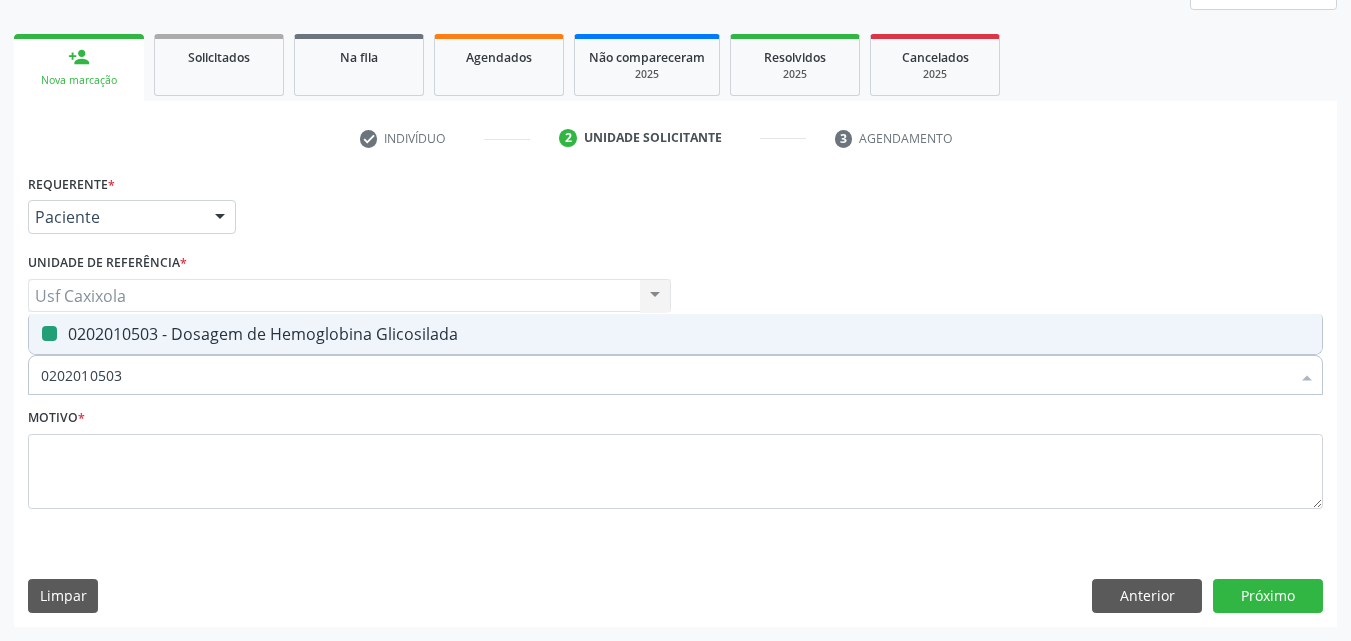 type on "0" 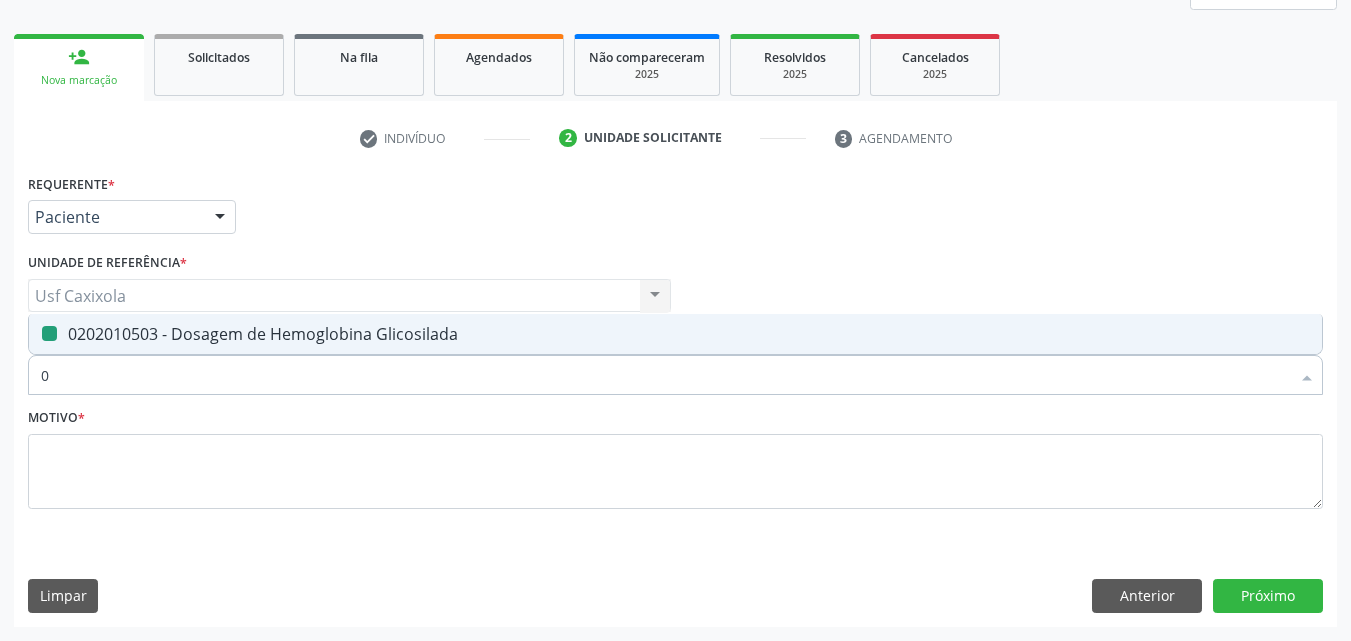 checkbox on "false" 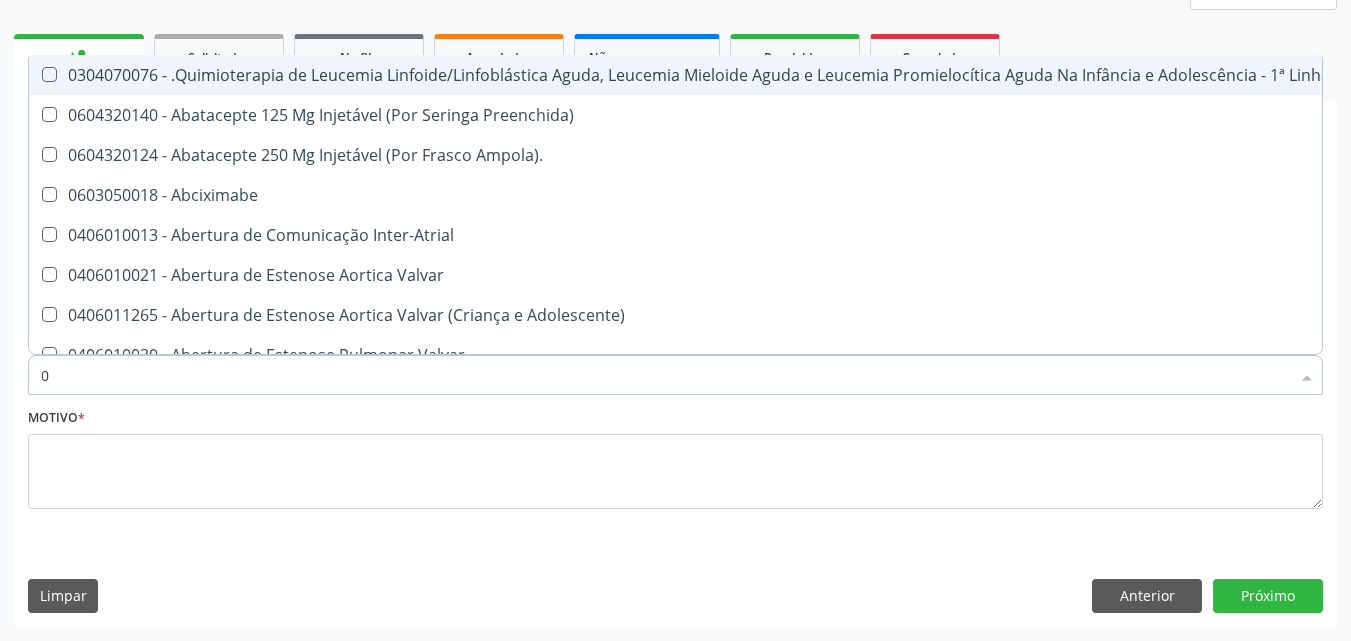 type on "02" 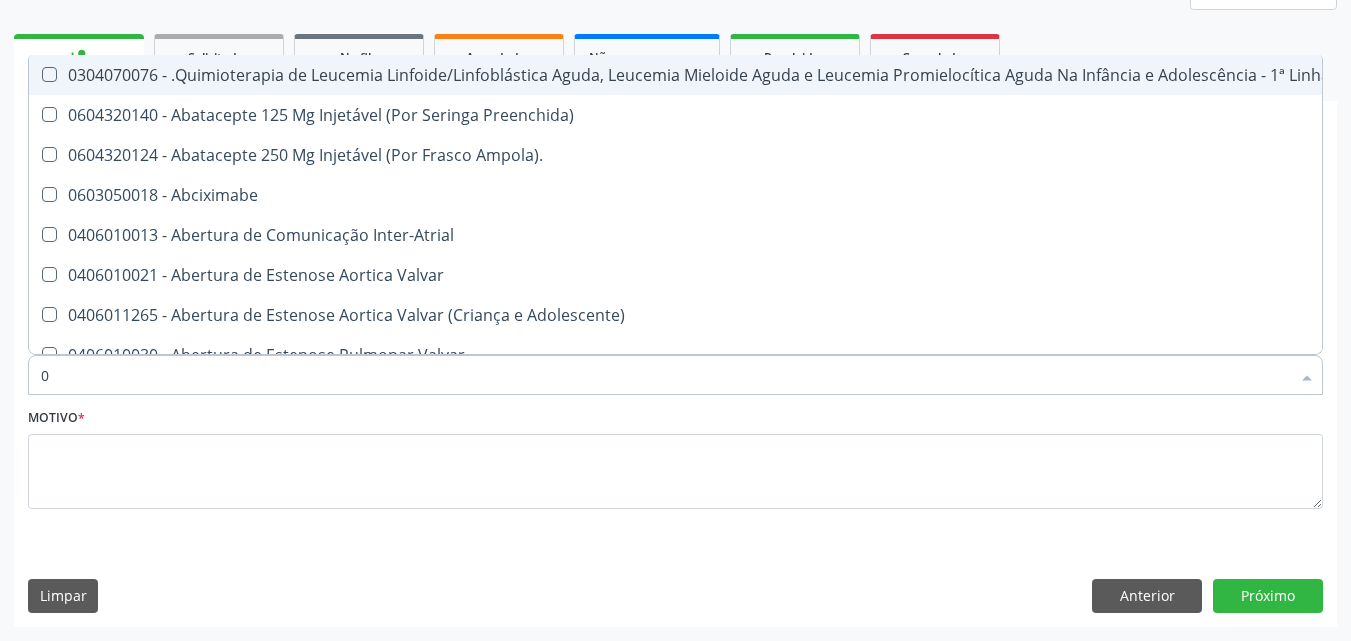 checkbox on "true" 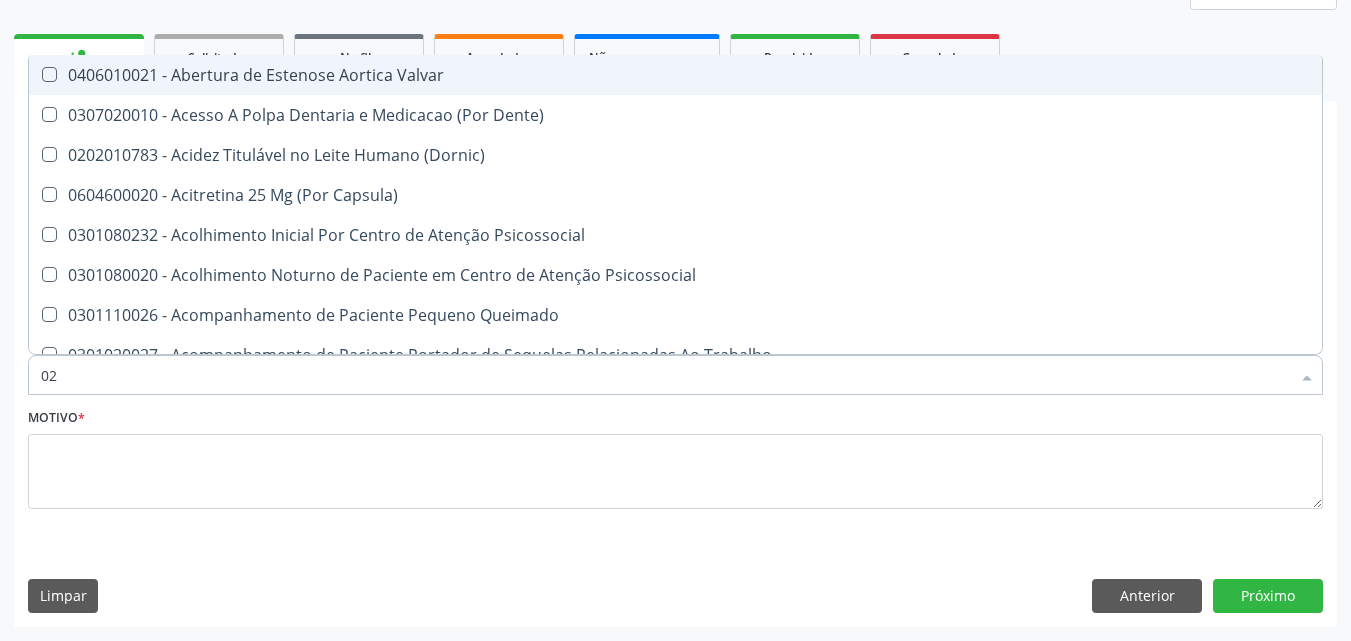 type on "020" 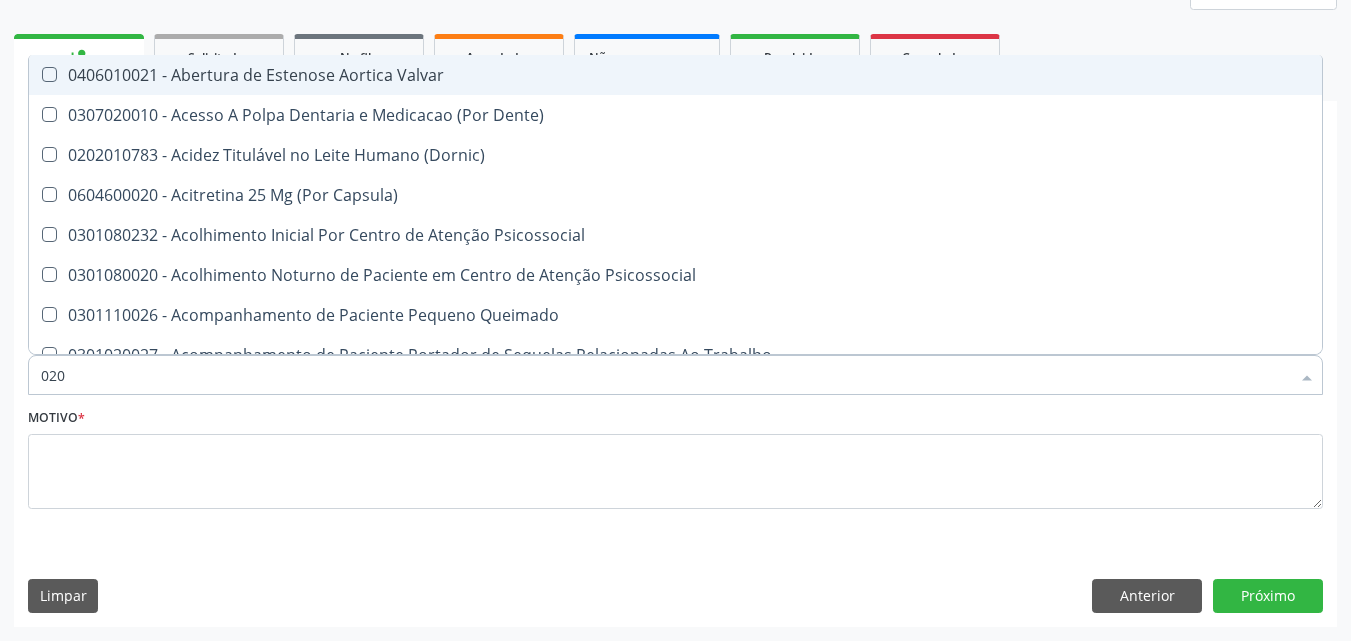 checkbox on "true" 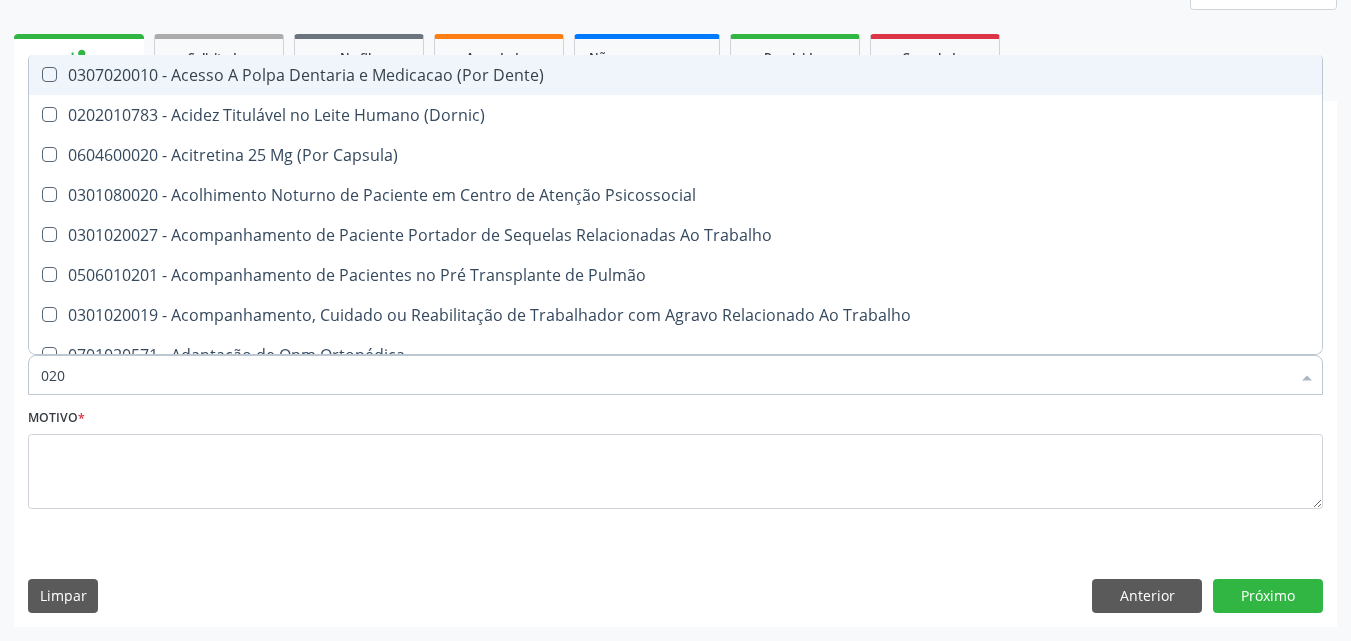type on "0202" 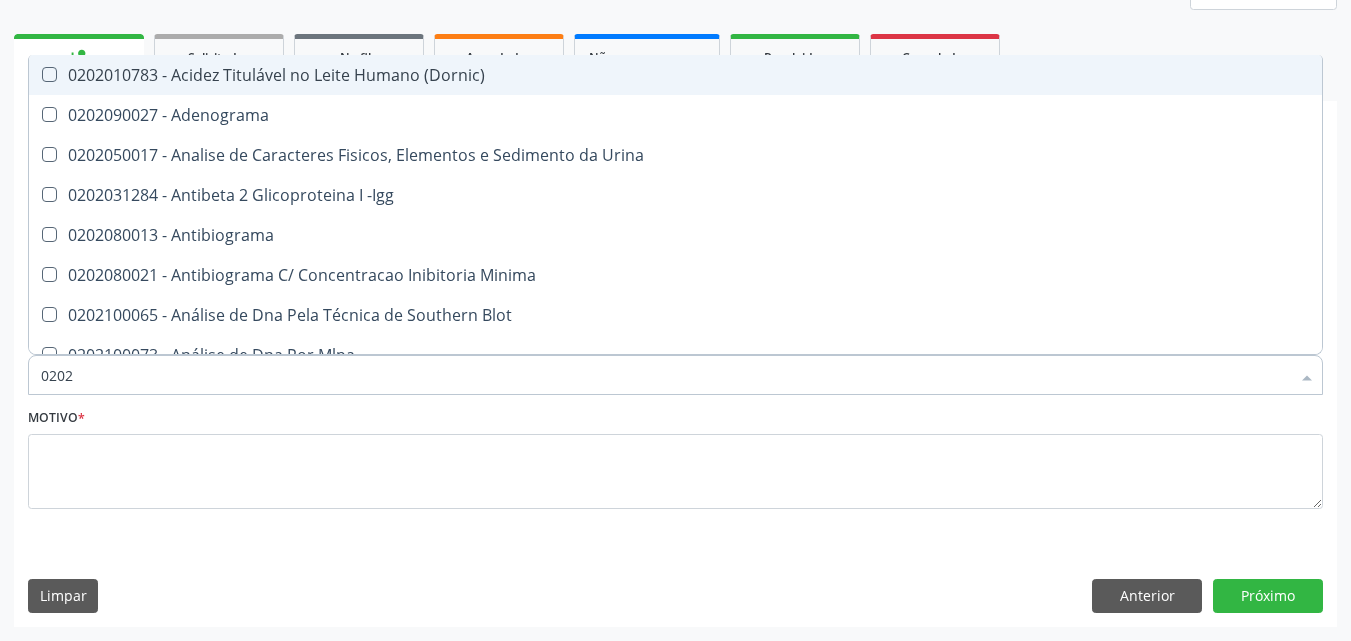 type on "02020" 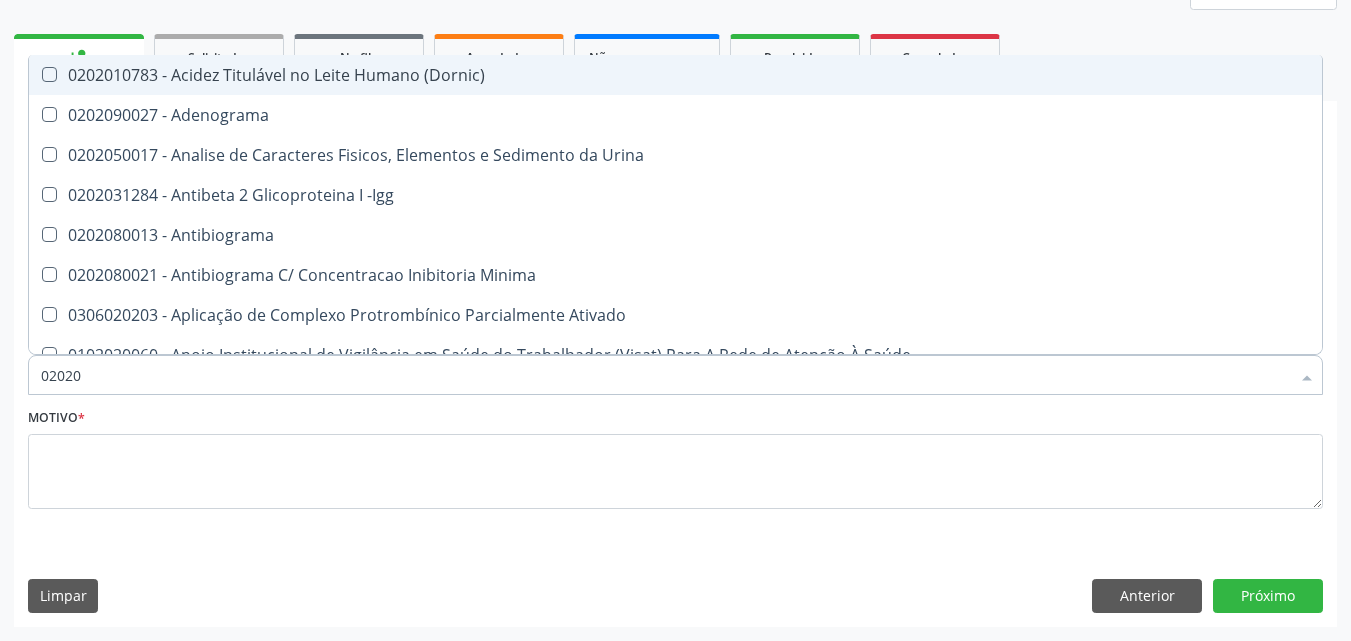 type on "020202" 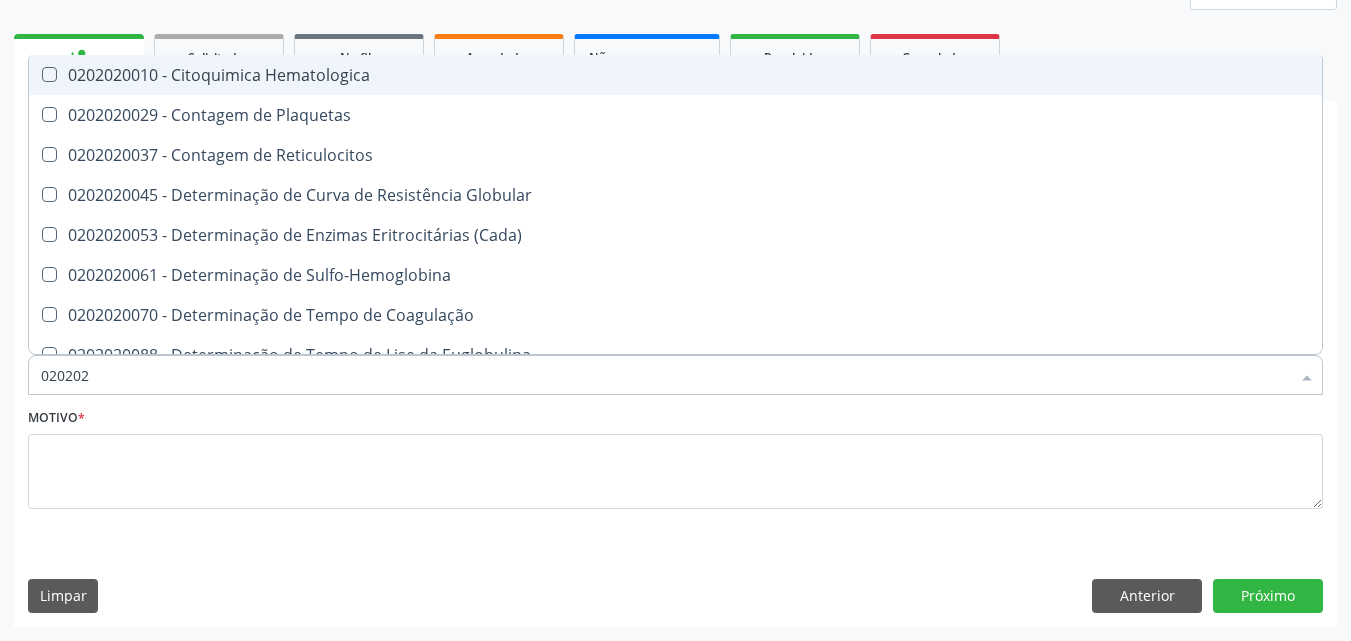 type on "0202020" 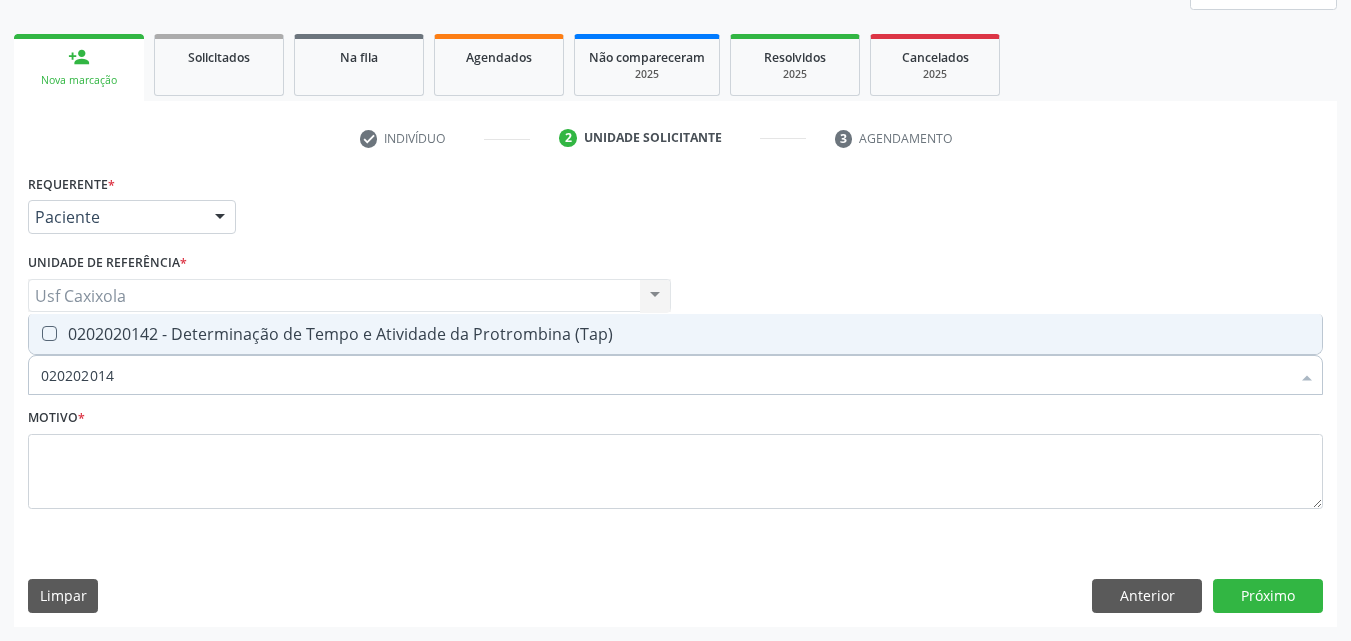 type on "[NUMBER]" 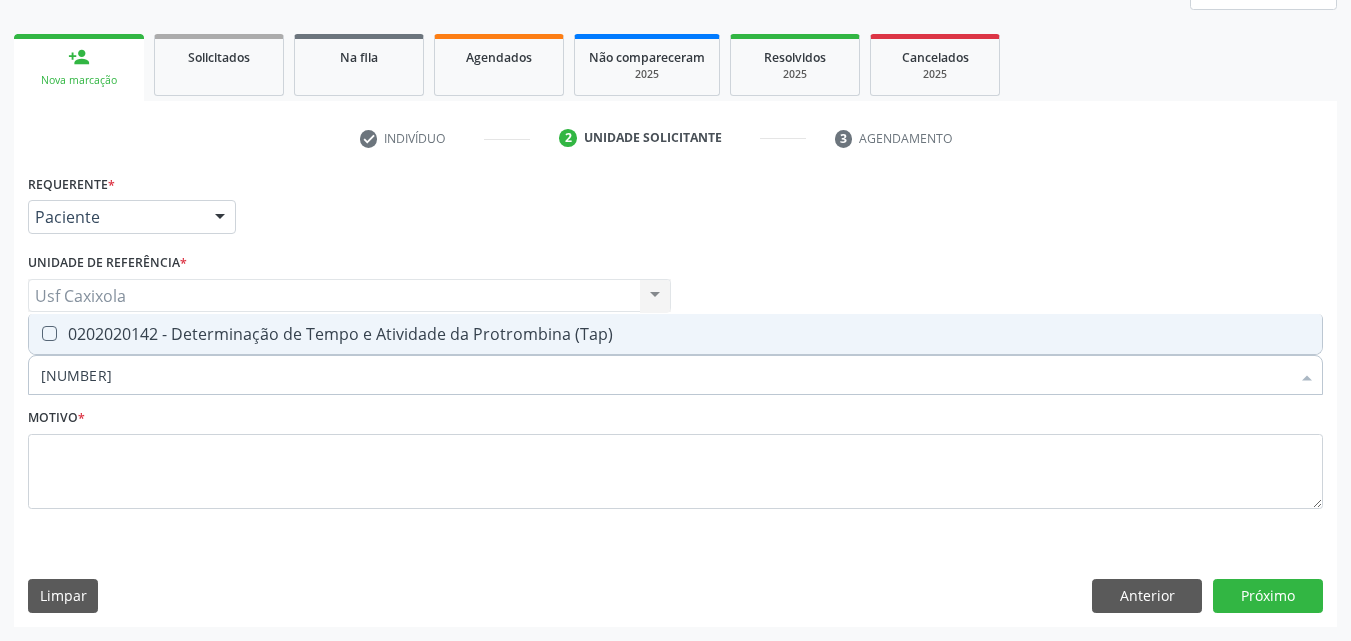click on "0202020142 - Determinação de Tempo e Atividade da Protrombina (Tap)" at bounding box center (675, 334) 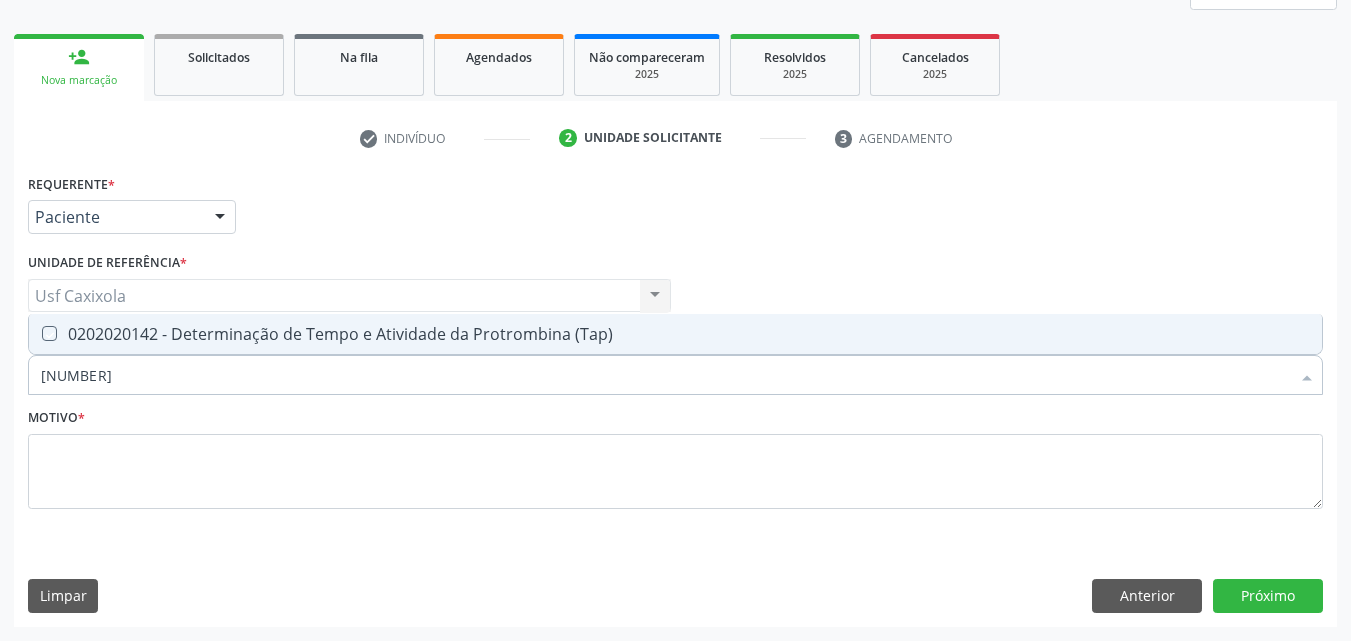 checkbox on "true" 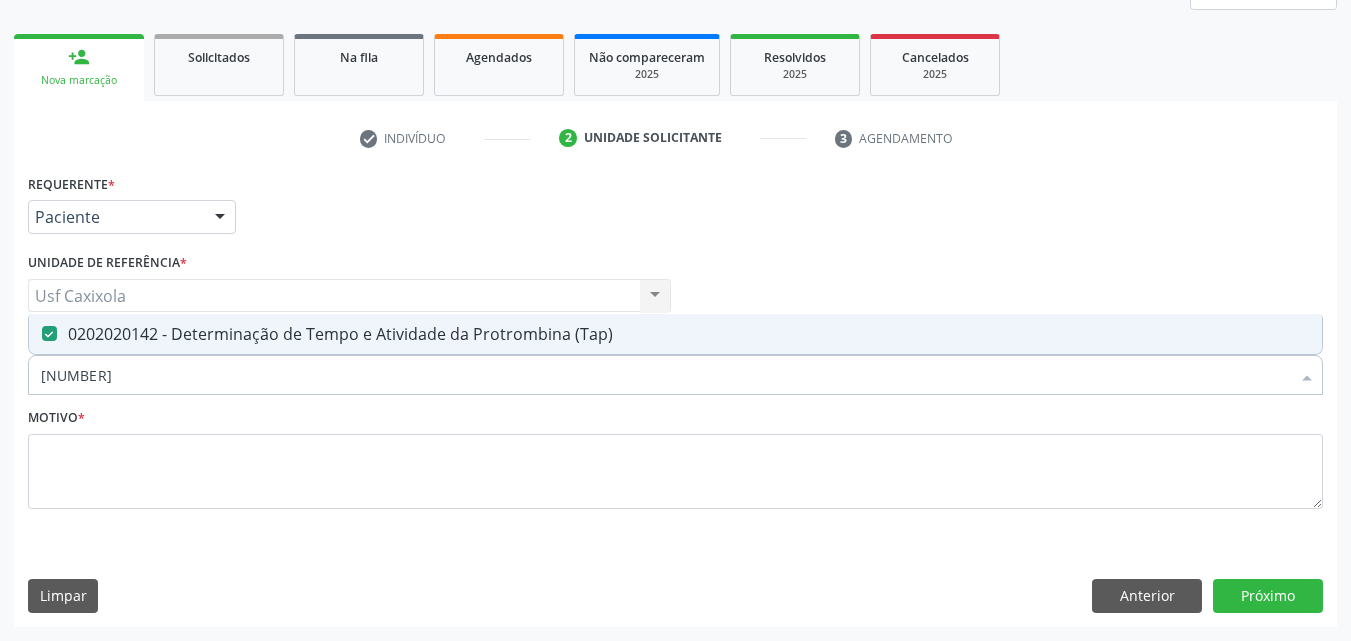 drag, startPoint x: 58, startPoint y: 382, endPoint x: 21, endPoint y: 382, distance: 37 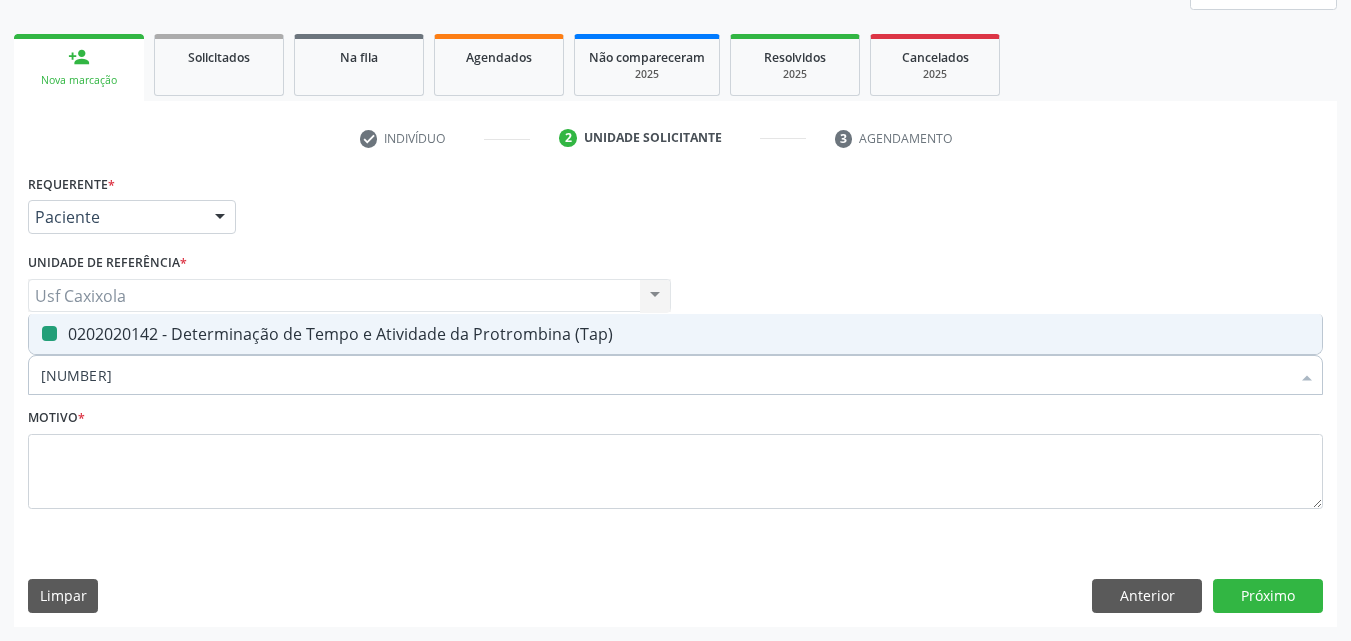 type on "0" 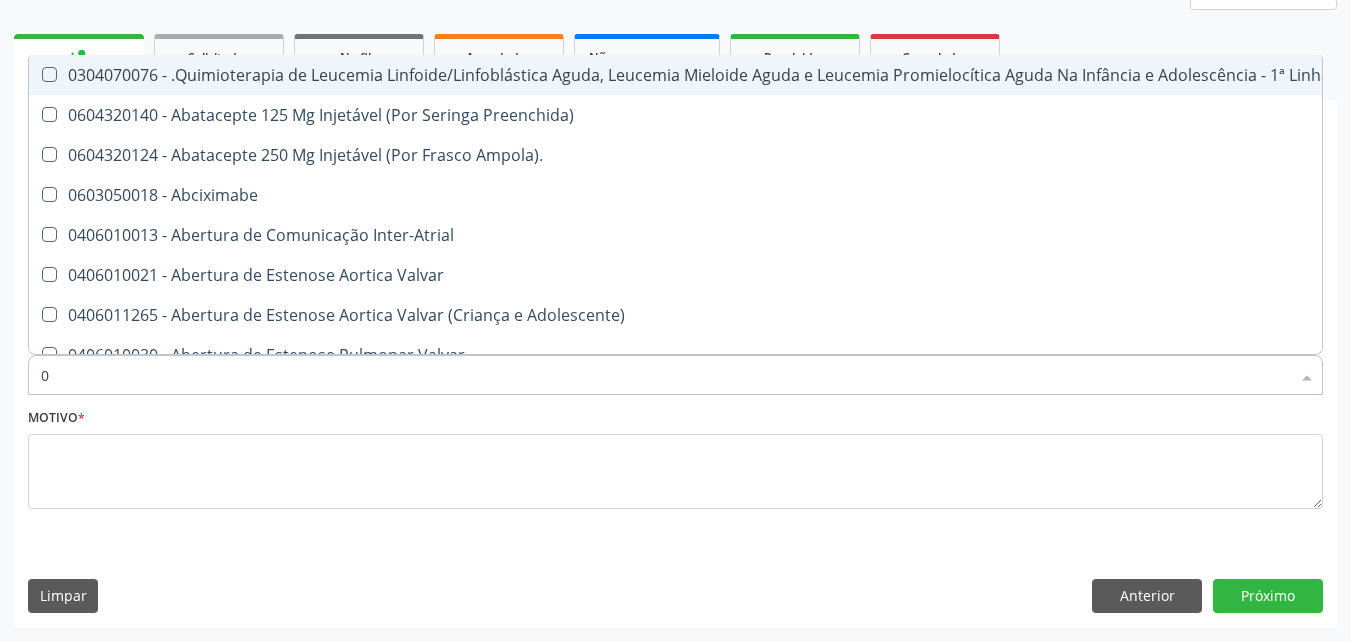 type on "02" 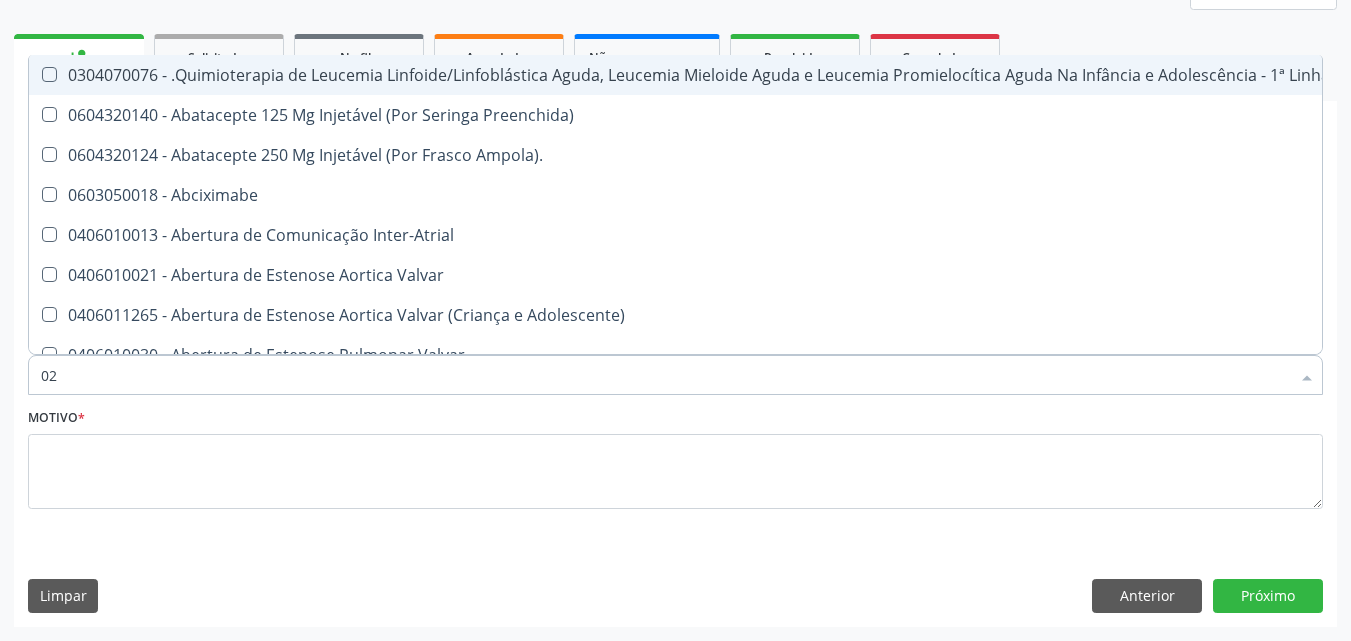 checkbox on "true" 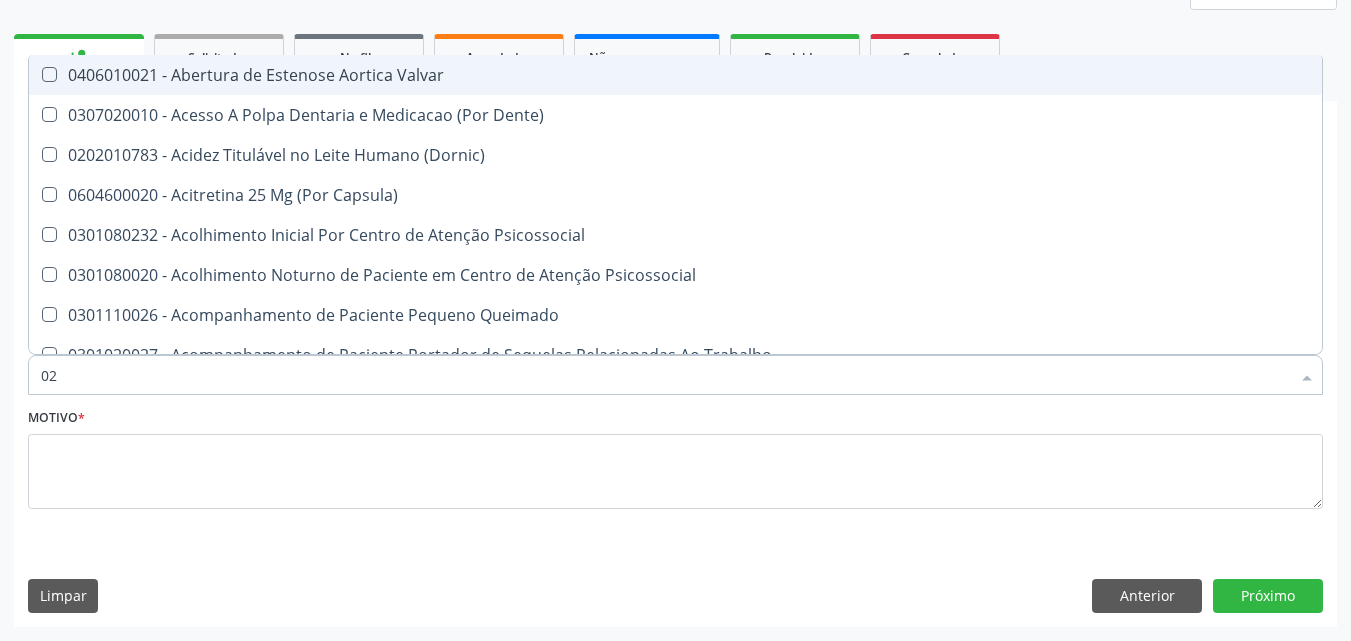type on "020" 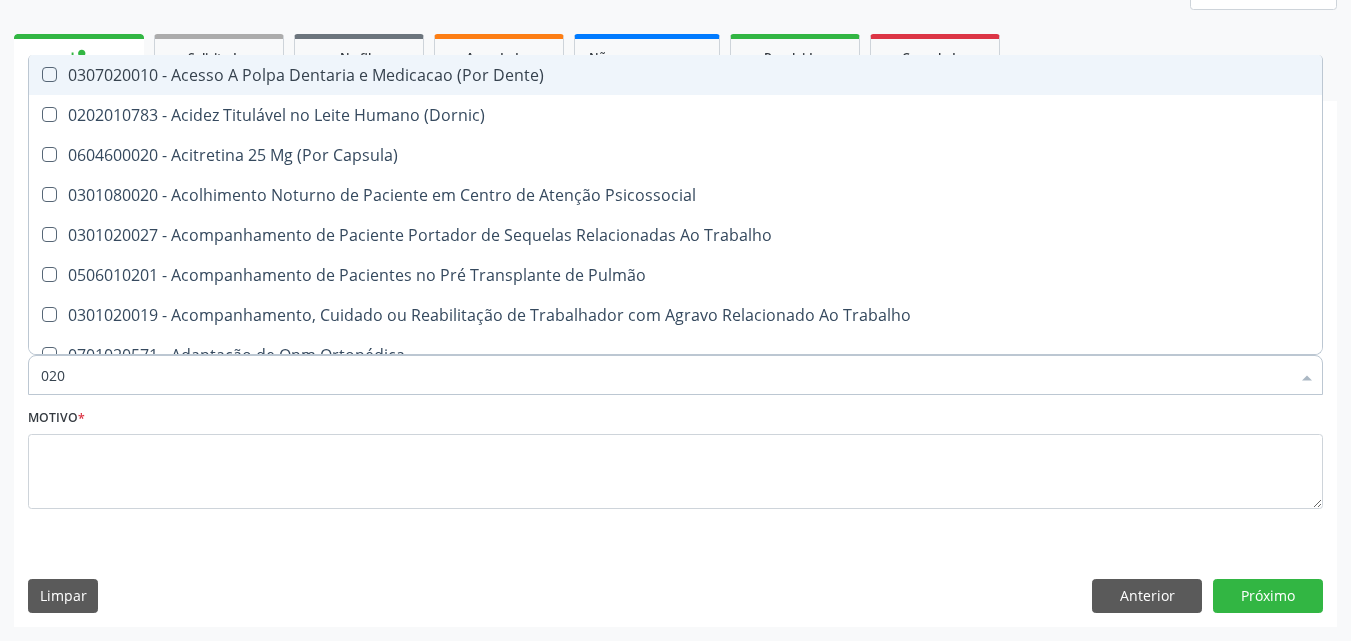 type on "0202" 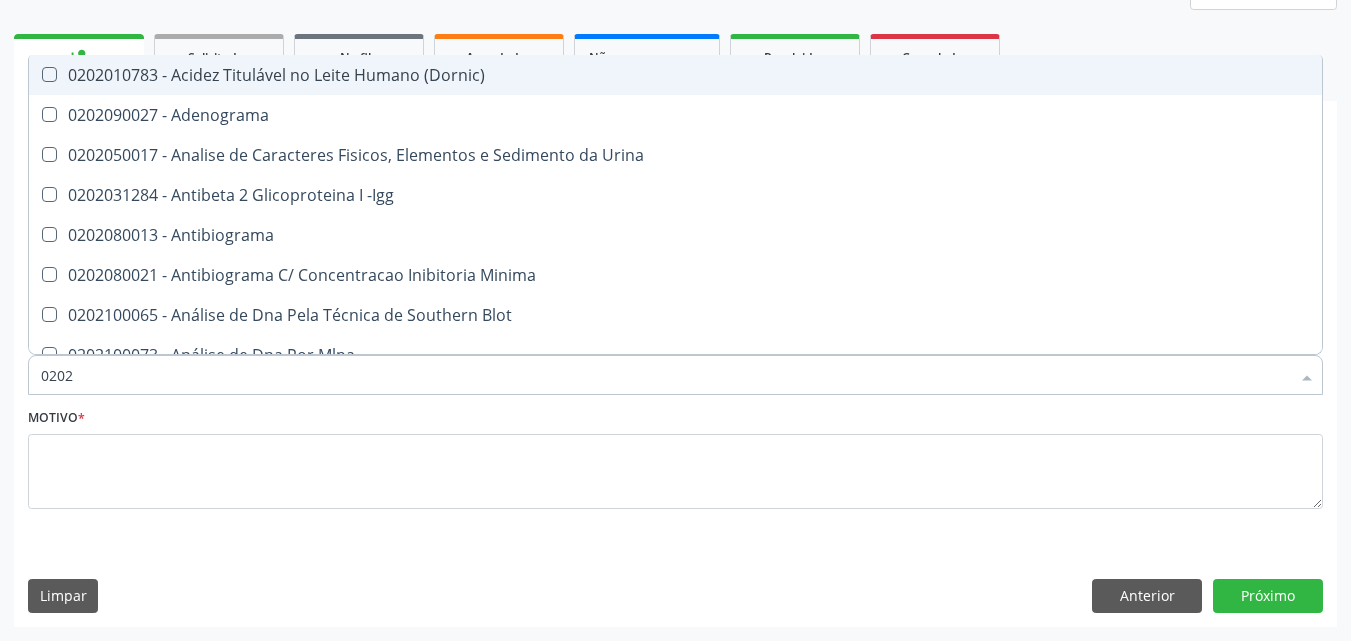 type on "02020" 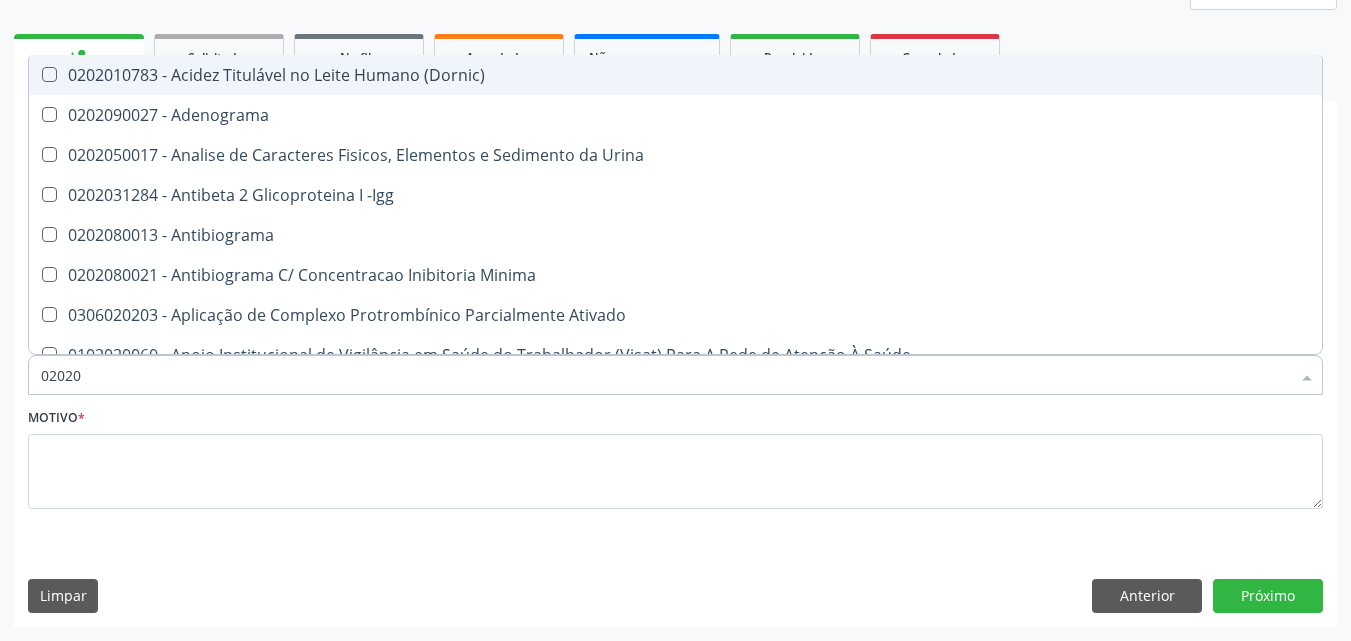 type on "020202" 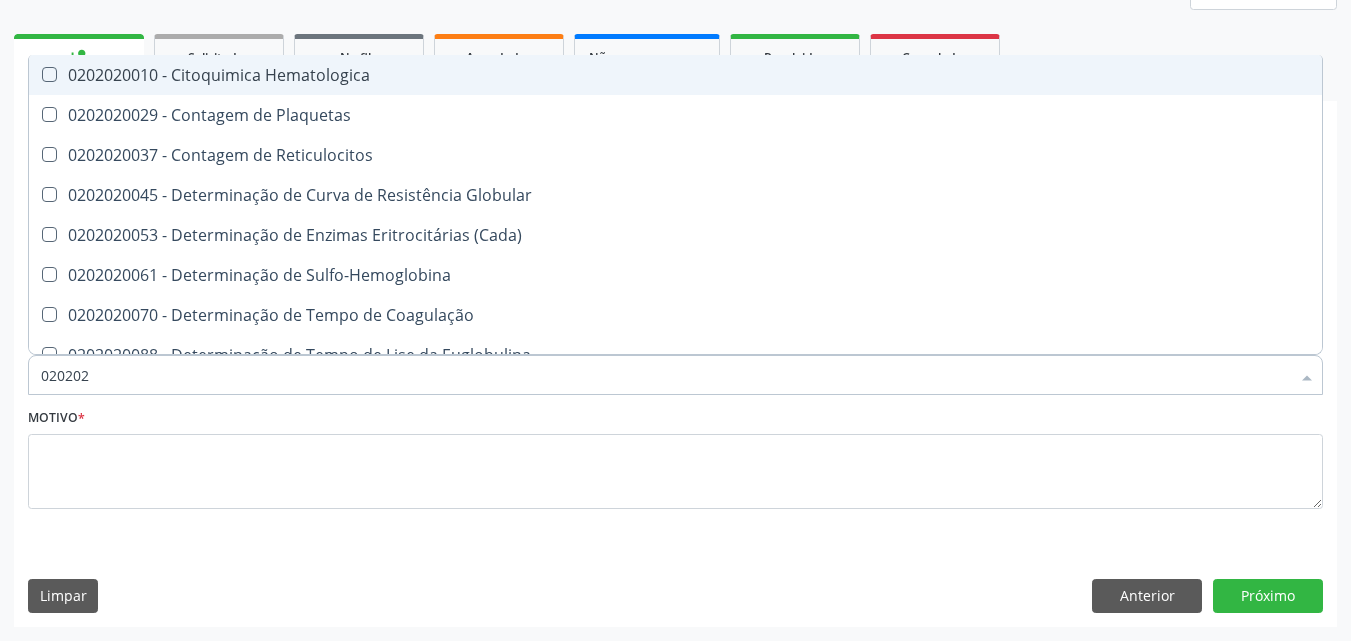 type on "0202020" 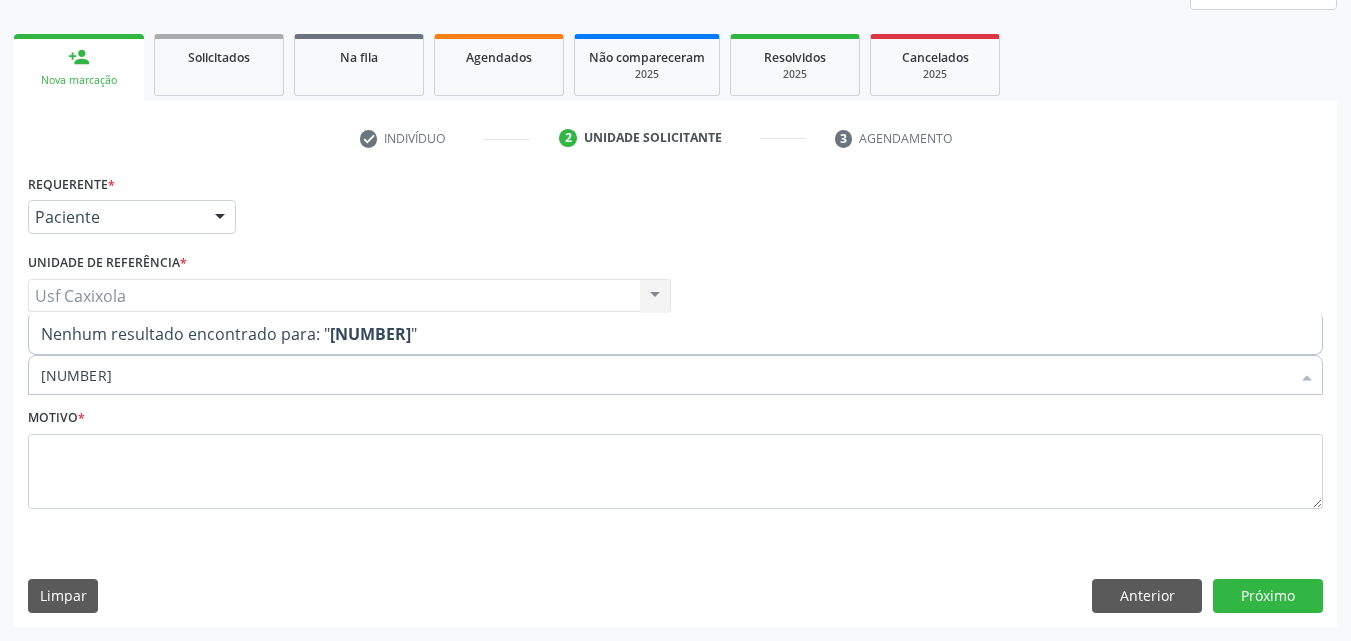 type on "[NUMBER]" 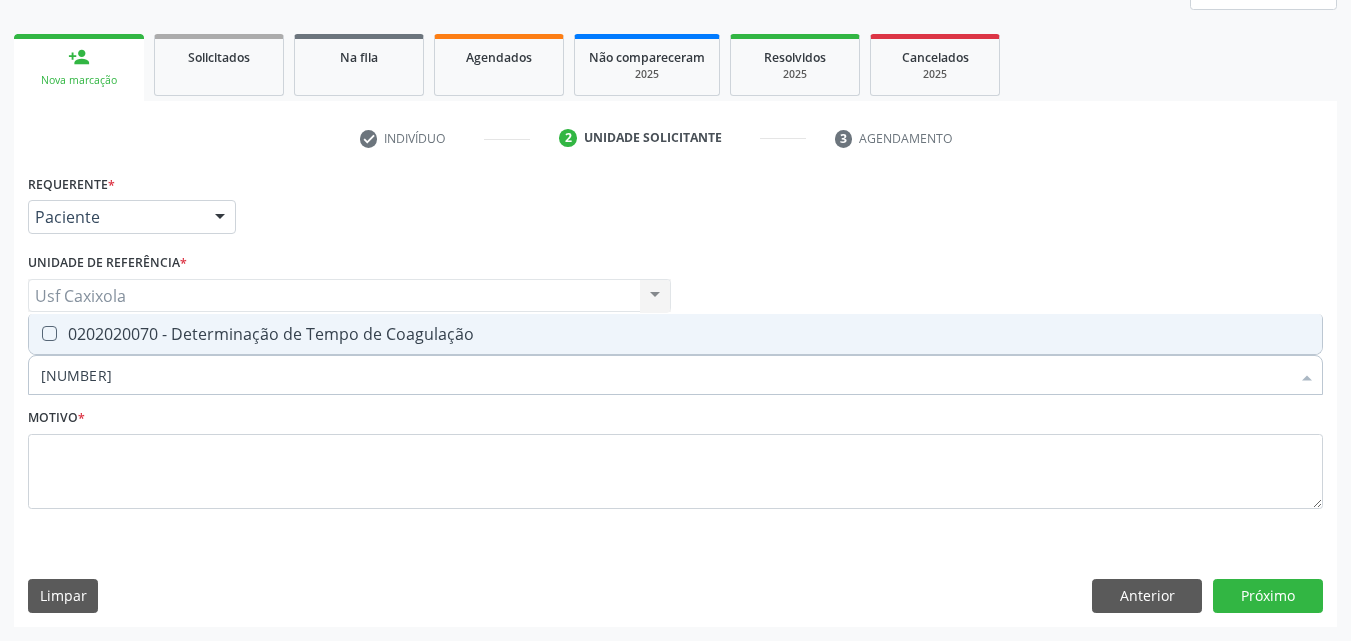 click on "0202020070 - Determinação de Tempo de Coagulação" at bounding box center (675, 334) 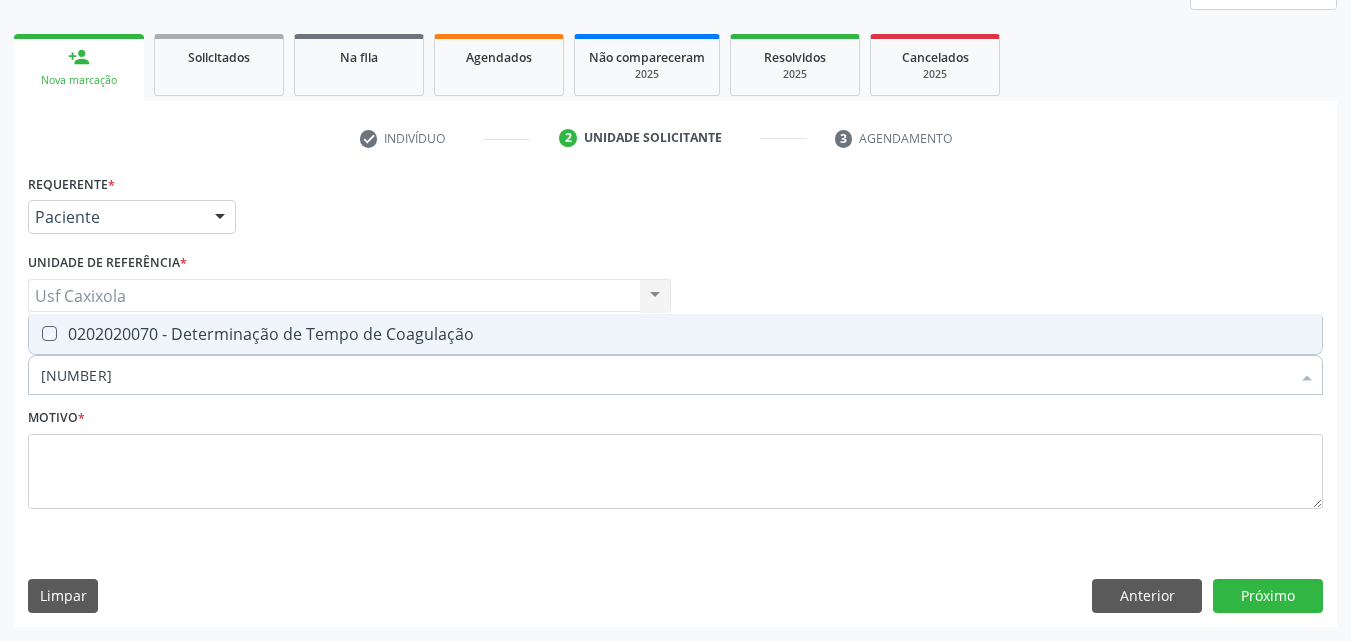 checkbox on "true" 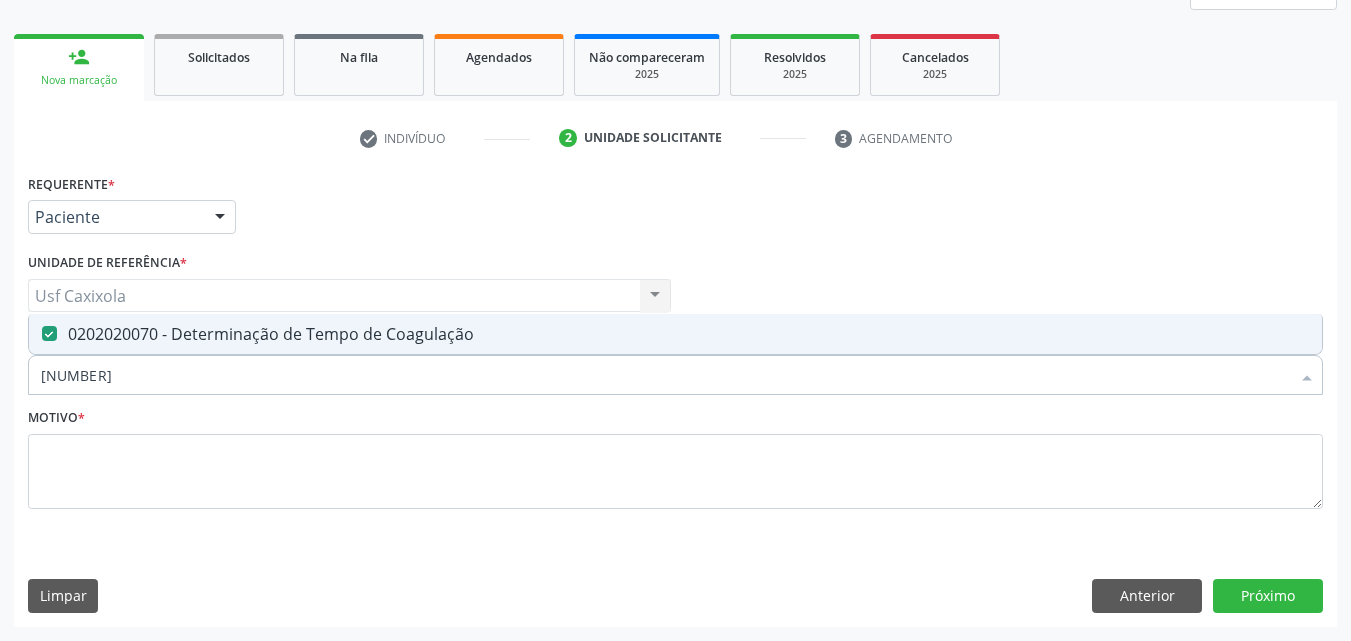 drag, startPoint x: 90, startPoint y: 385, endPoint x: 3, endPoint y: 375, distance: 87.57283 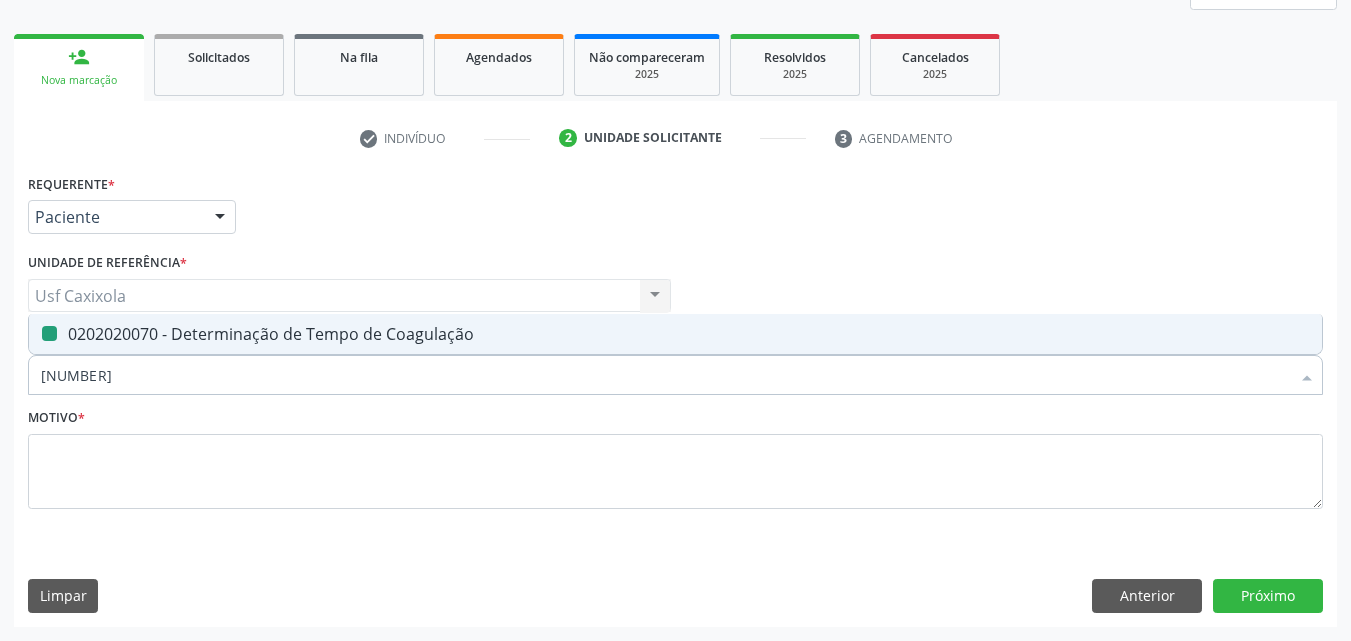 type on "0" 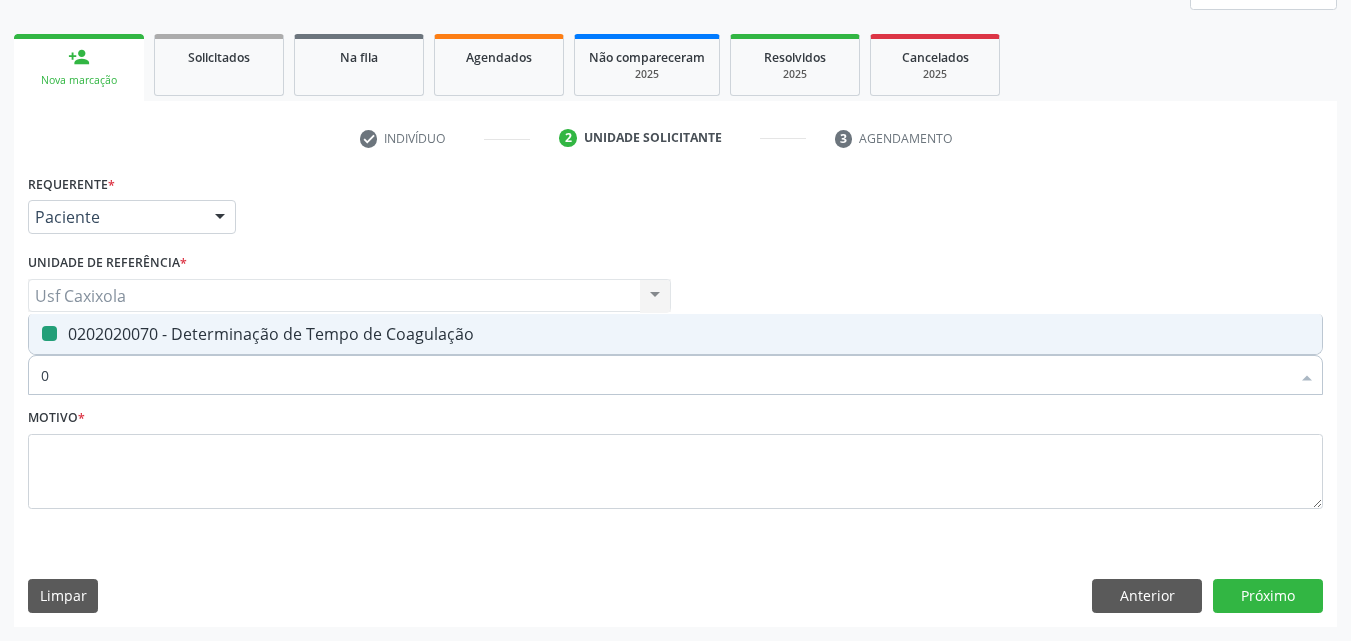 checkbox on "false" 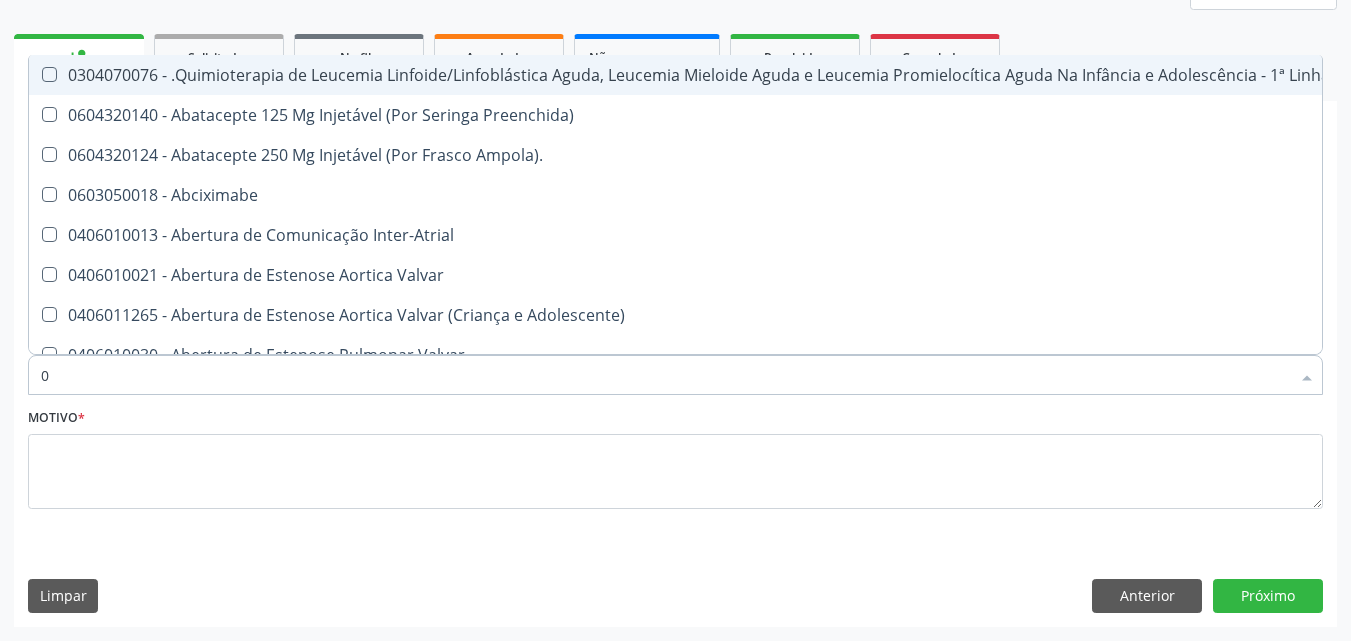 type on "02" 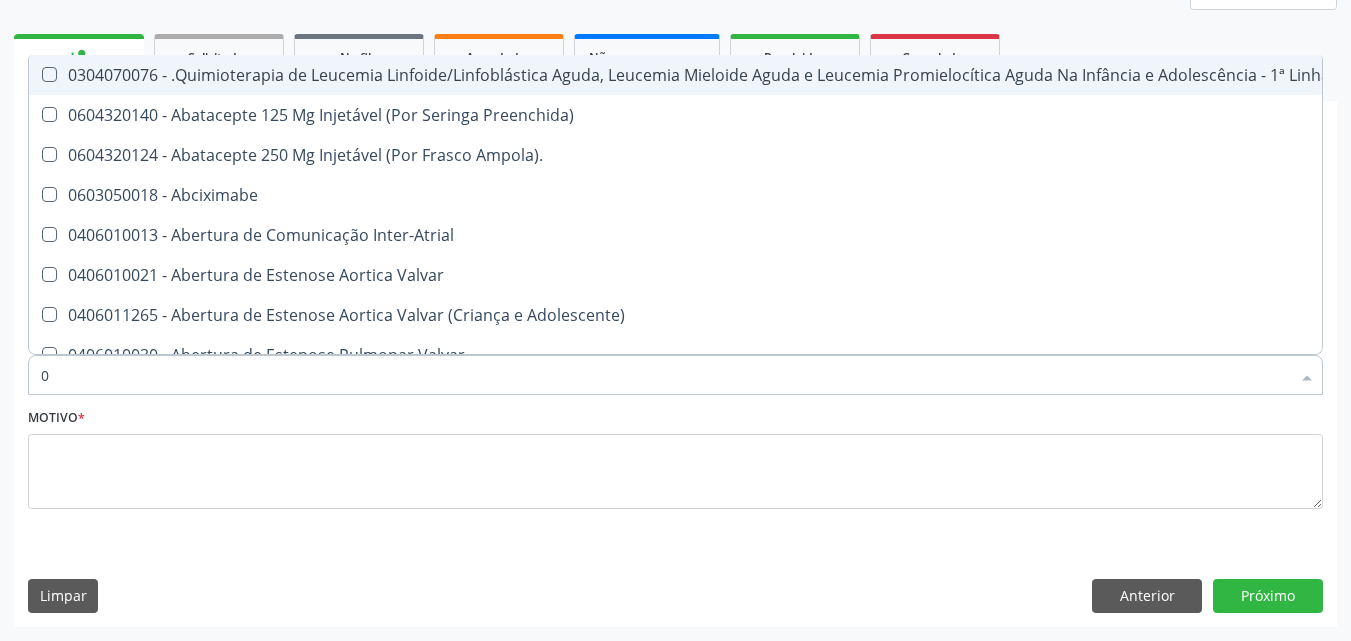 checkbox on "true" 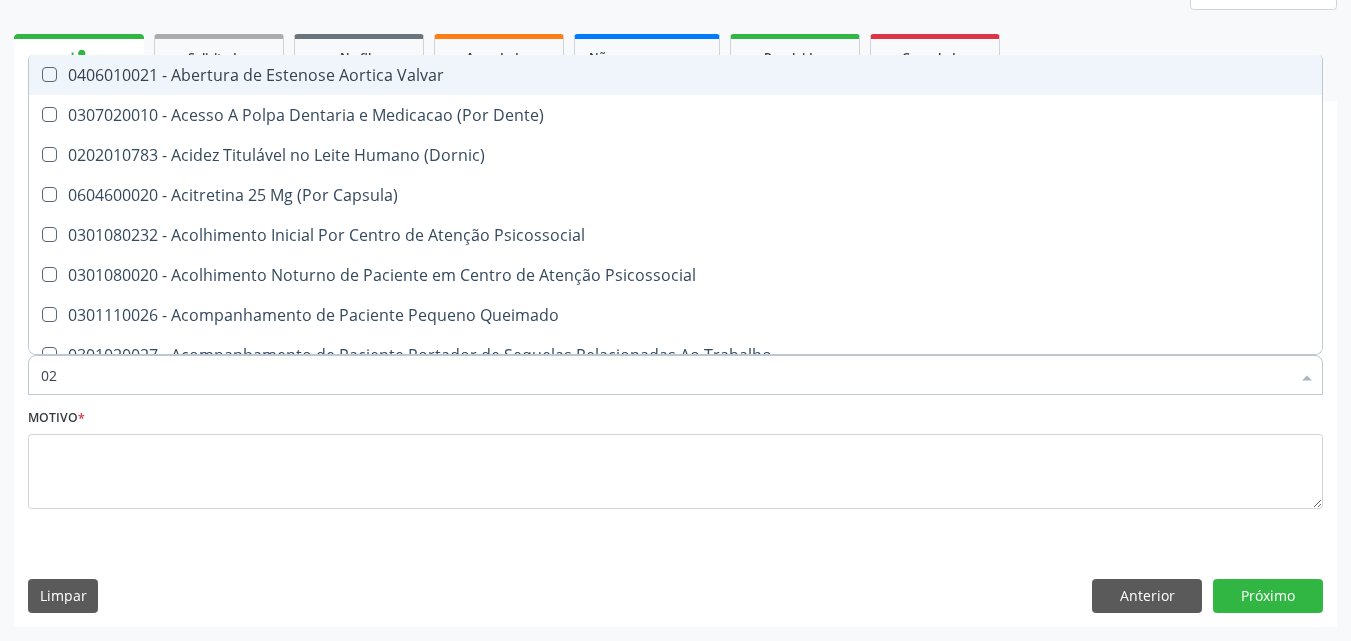 type on "020" 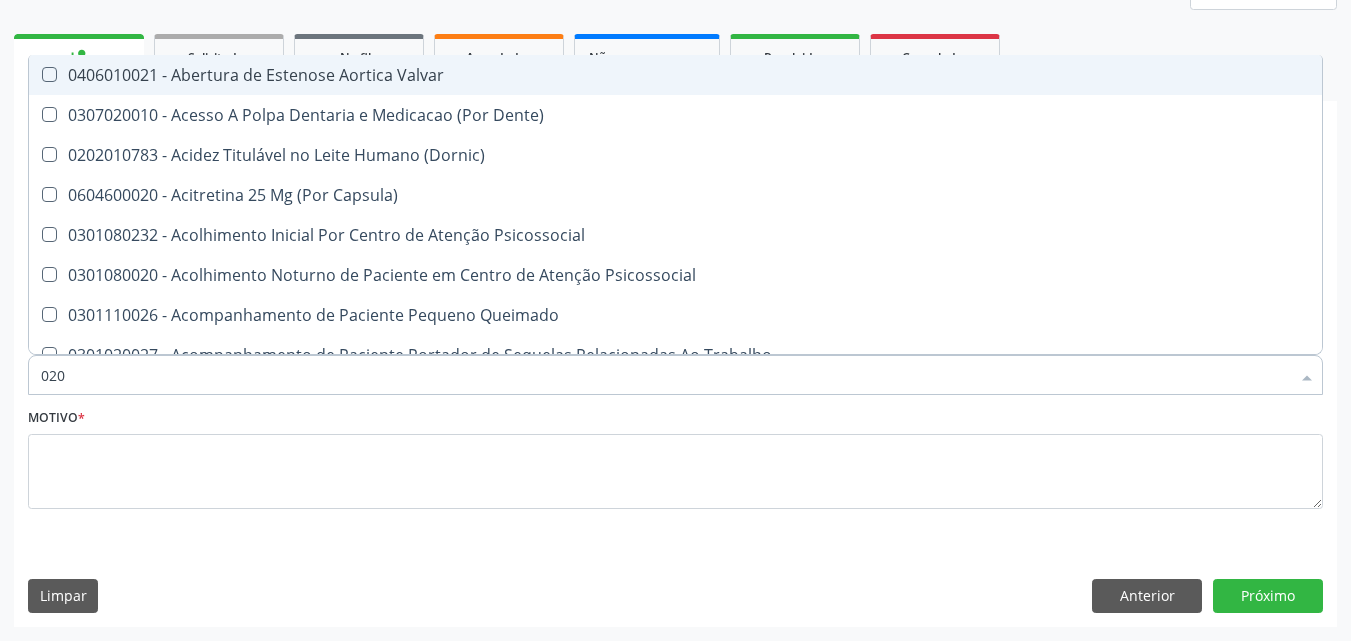 checkbox on "false" 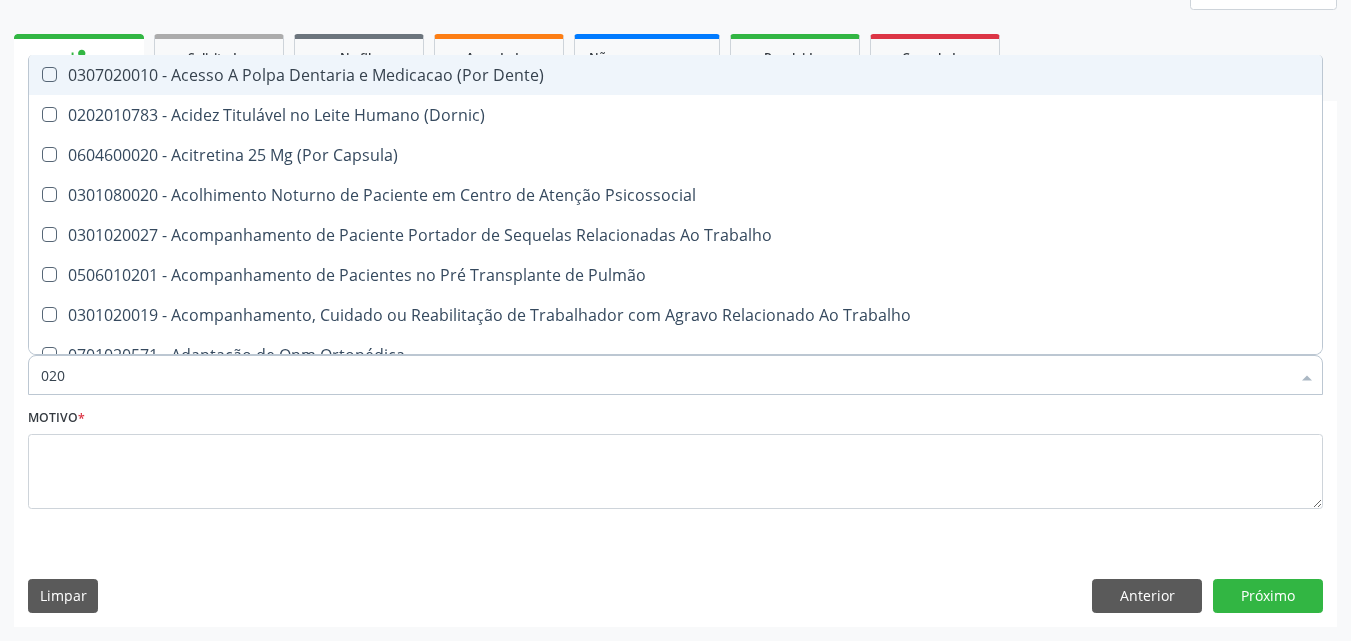 type on "0202" 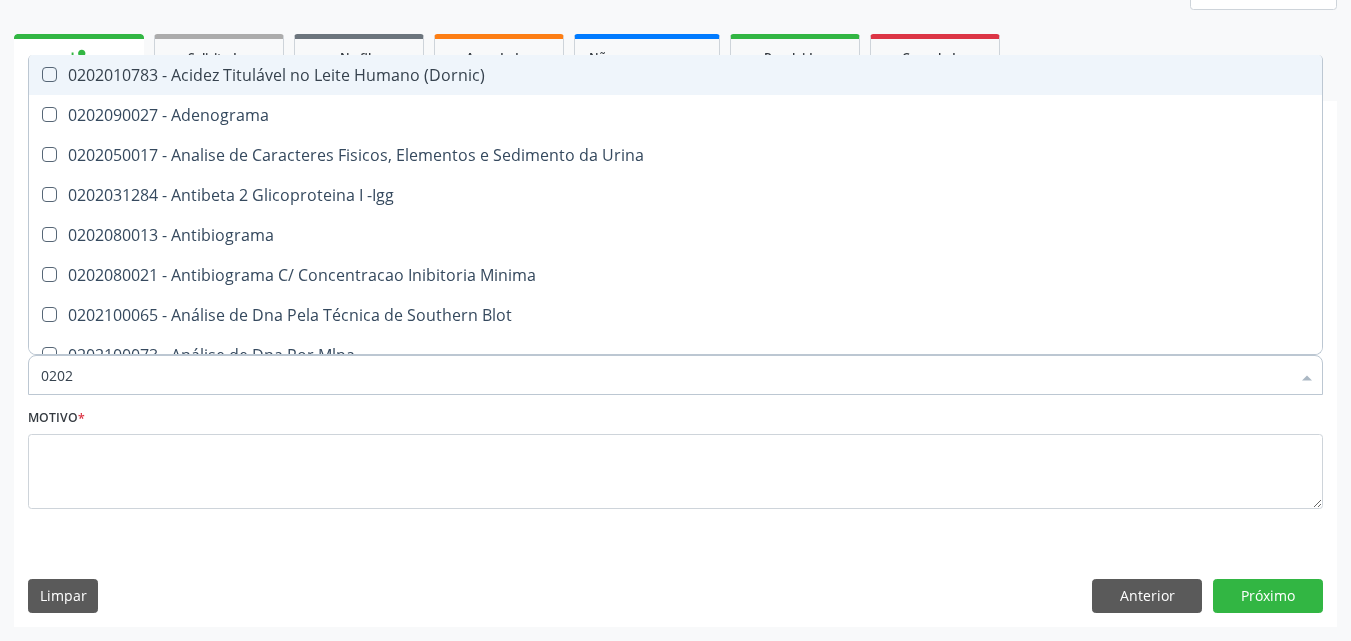 type on "02020" 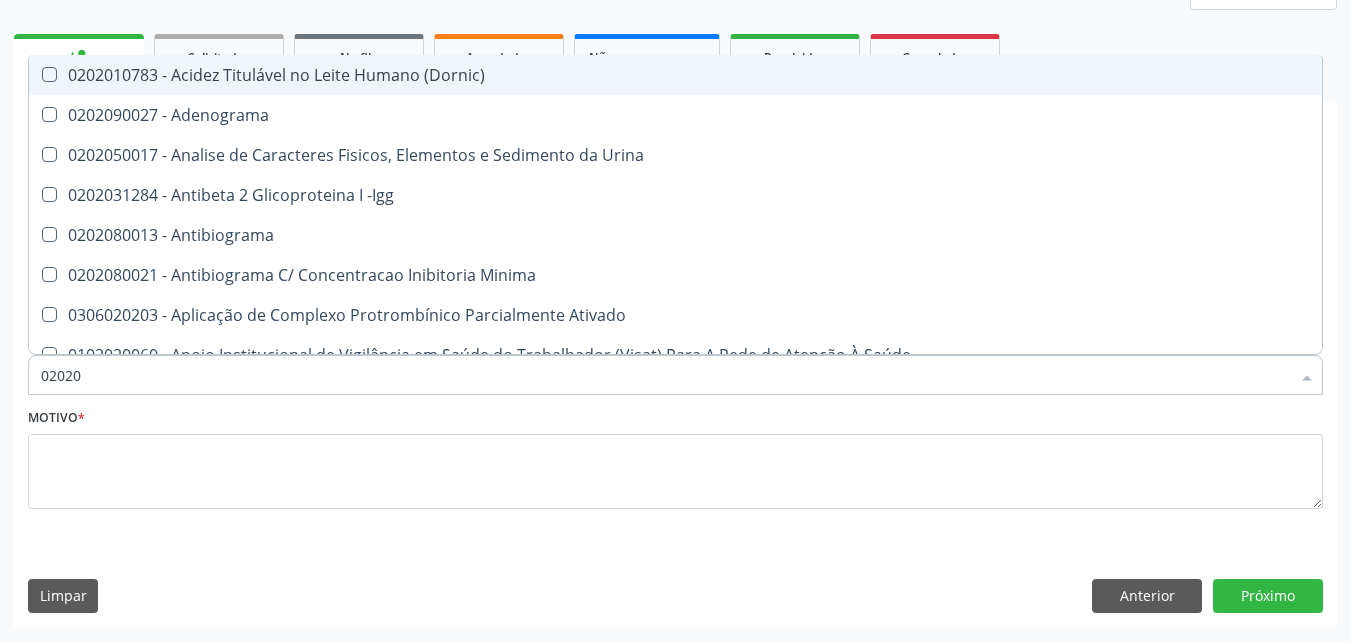 type on "020202" 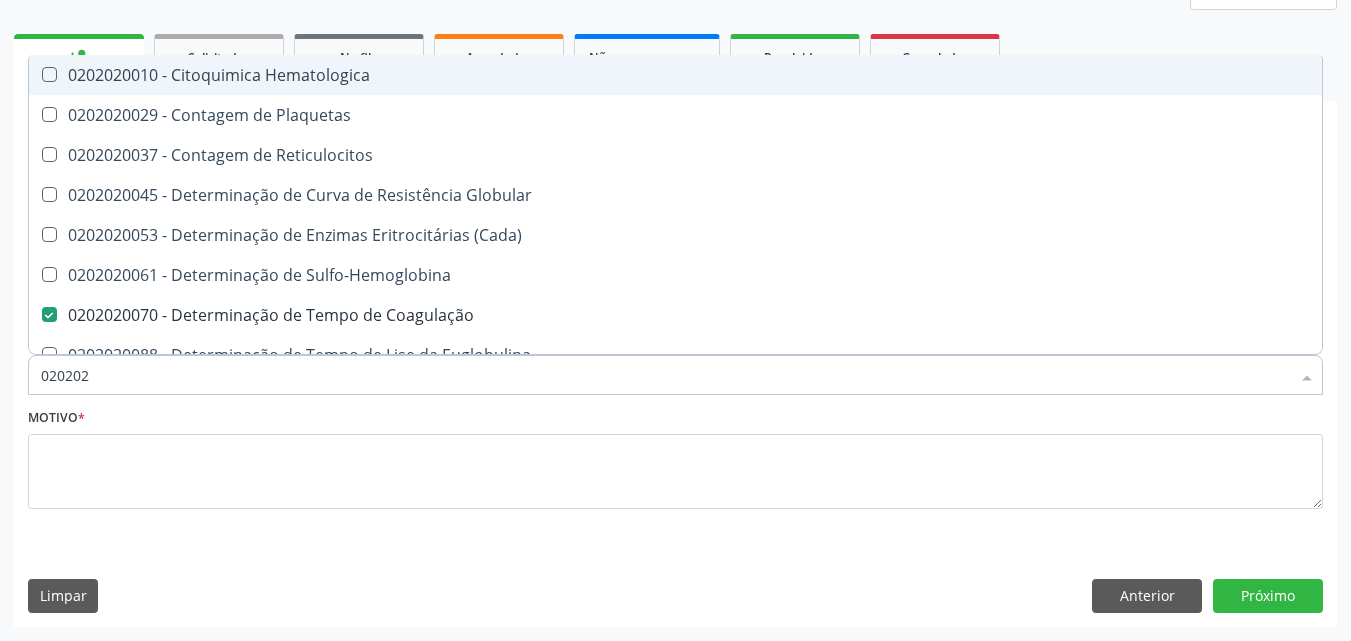 type on "0202020" 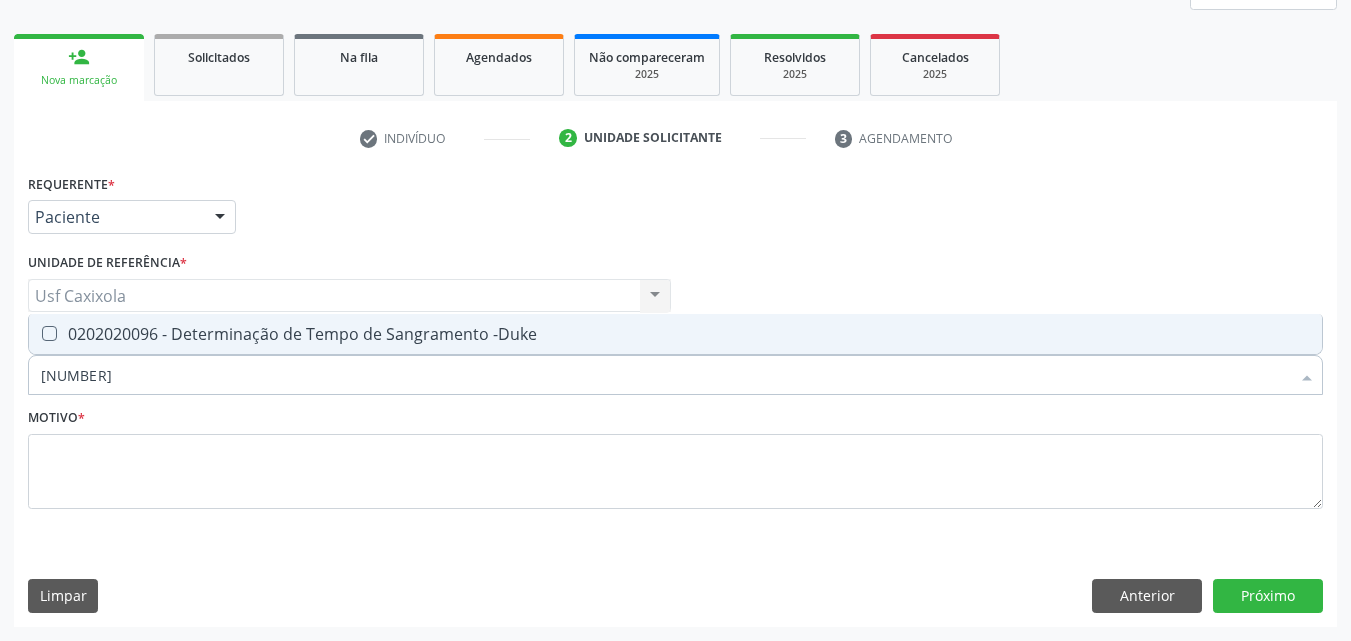 type on "[NUMBER]" 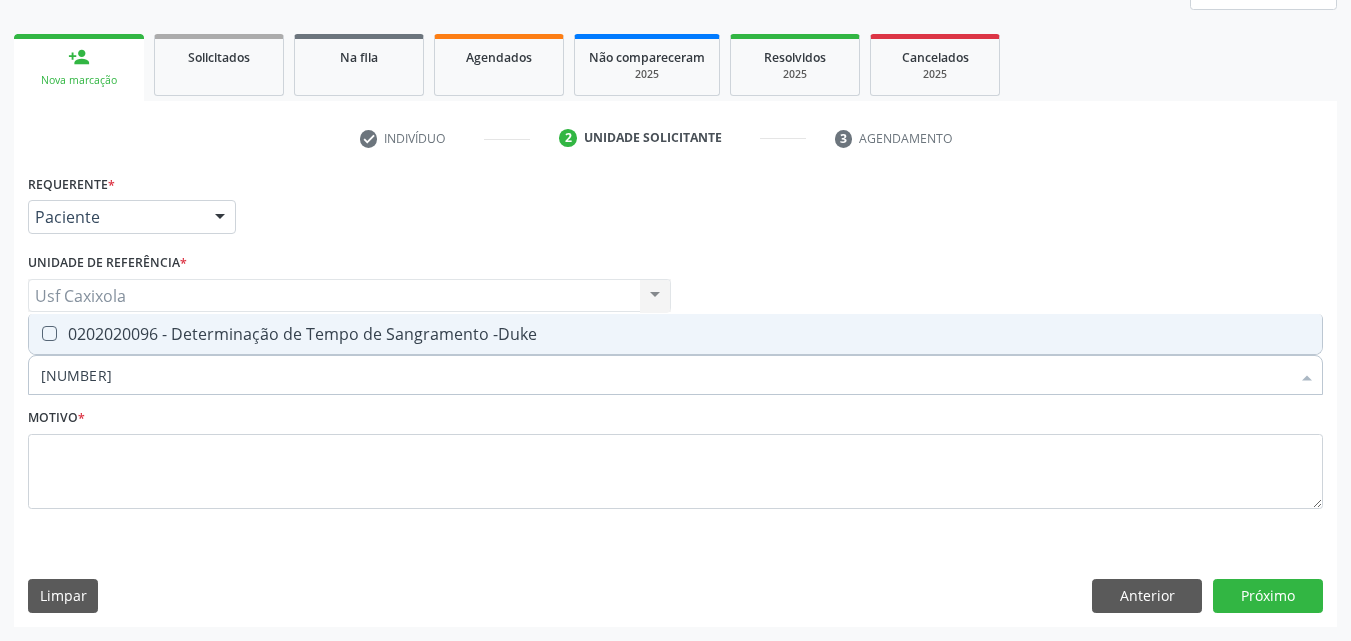click on "0202020096 - Determinação de Tempo de Sangramento -Duke" at bounding box center (675, 334) 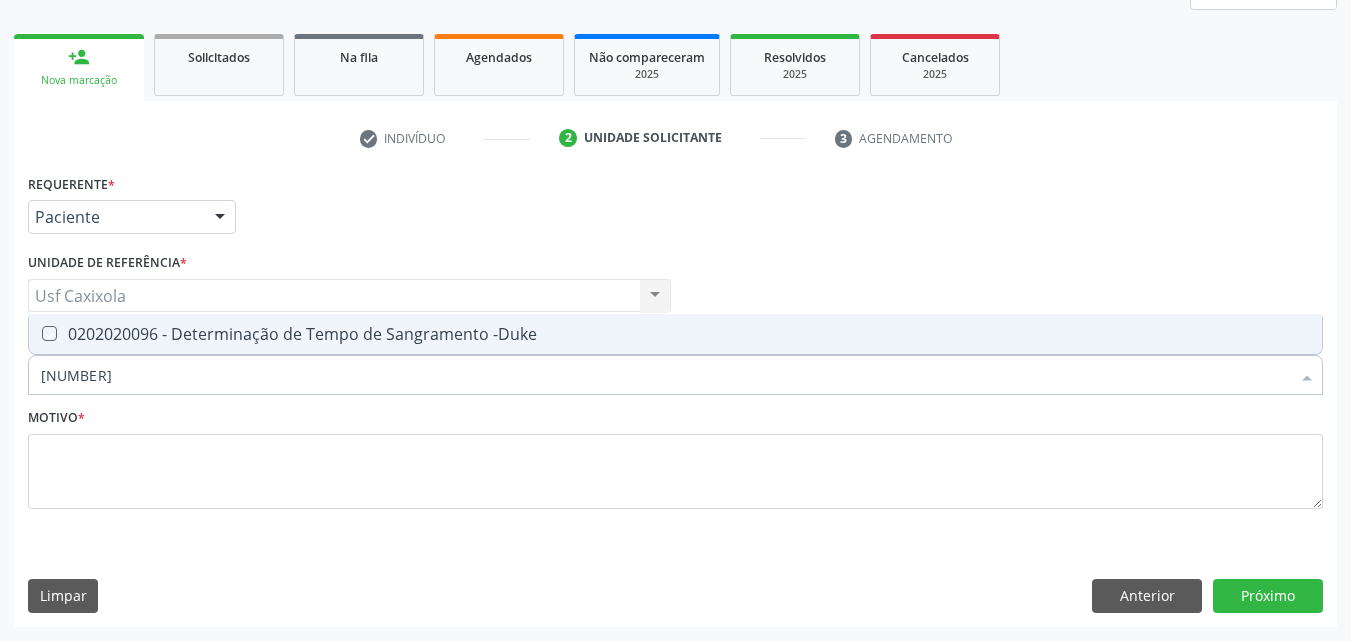checkbox on "true" 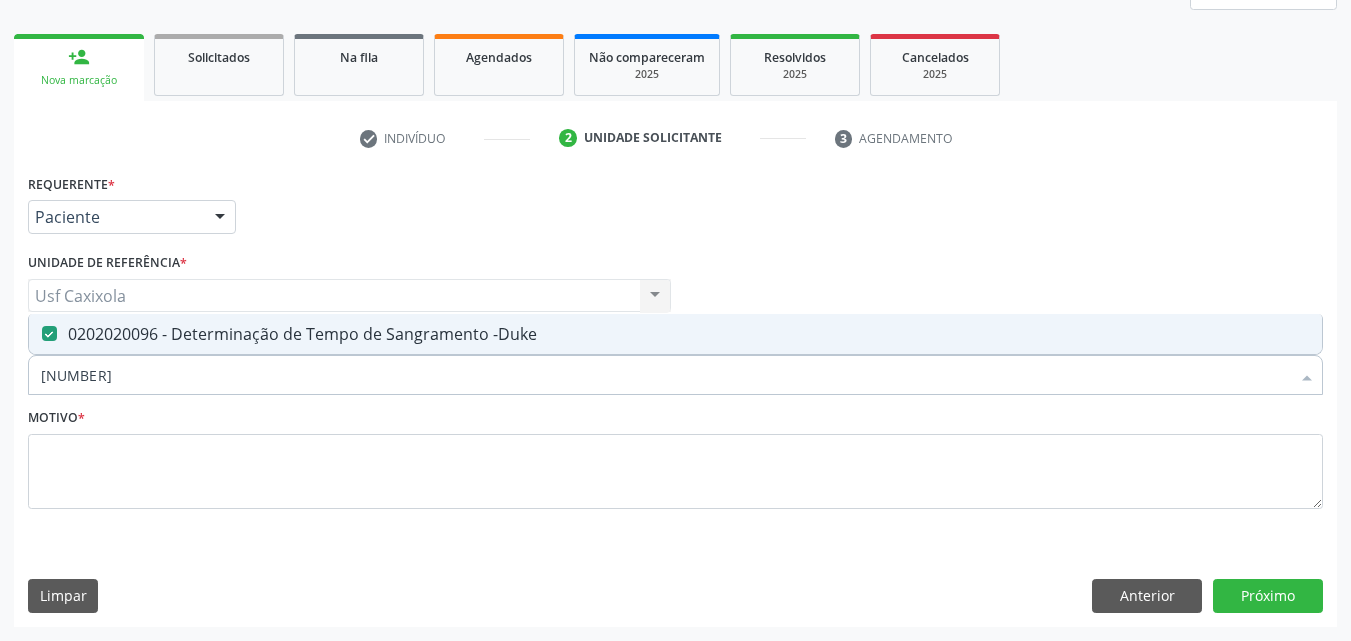 drag, startPoint x: 128, startPoint y: 373, endPoint x: 0, endPoint y: 374, distance: 128.0039 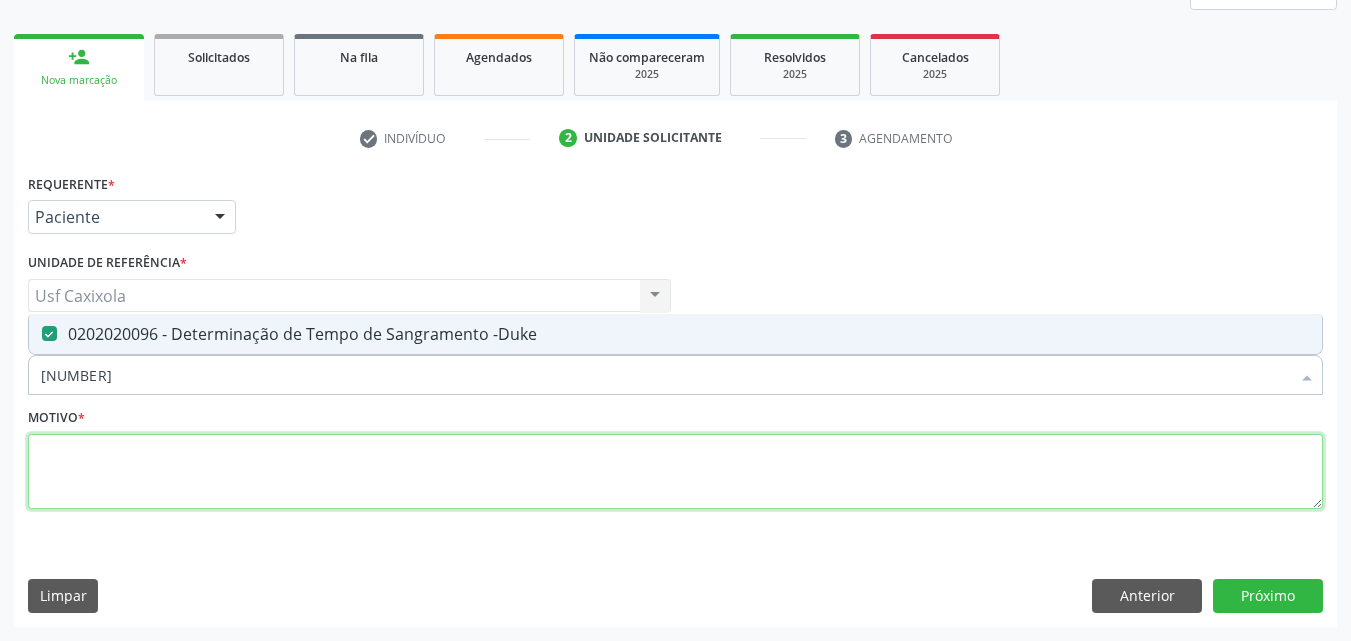 click at bounding box center (675, 472) 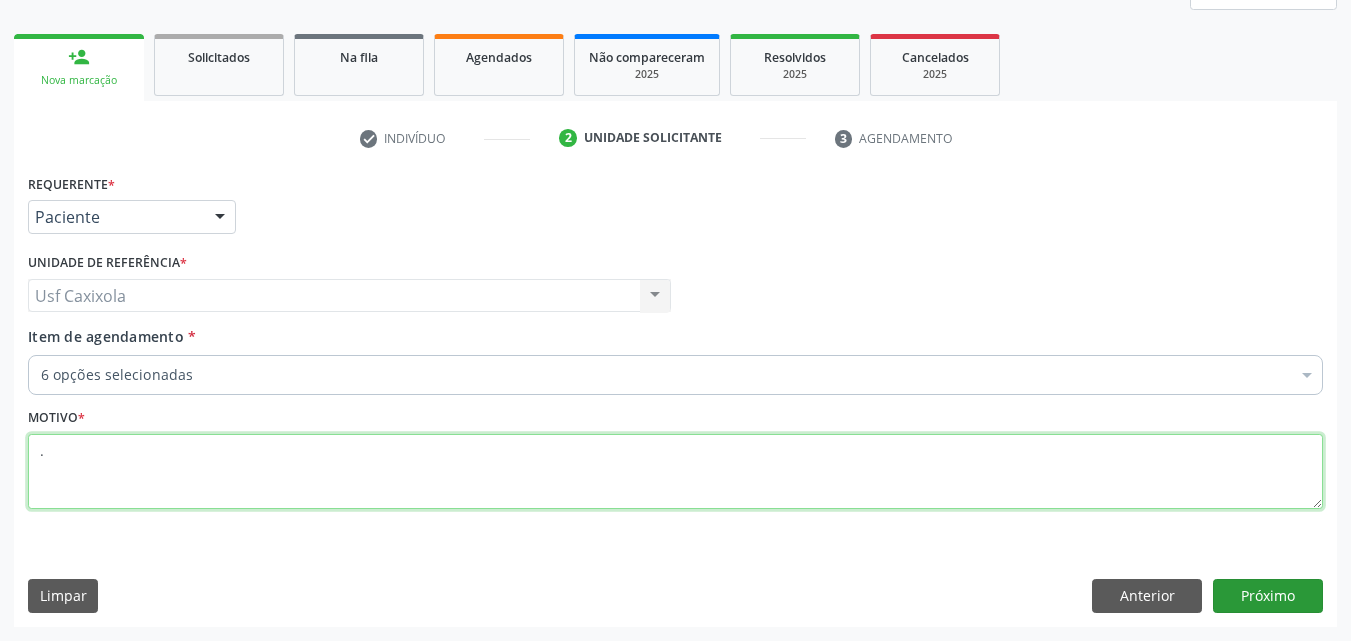 type on "." 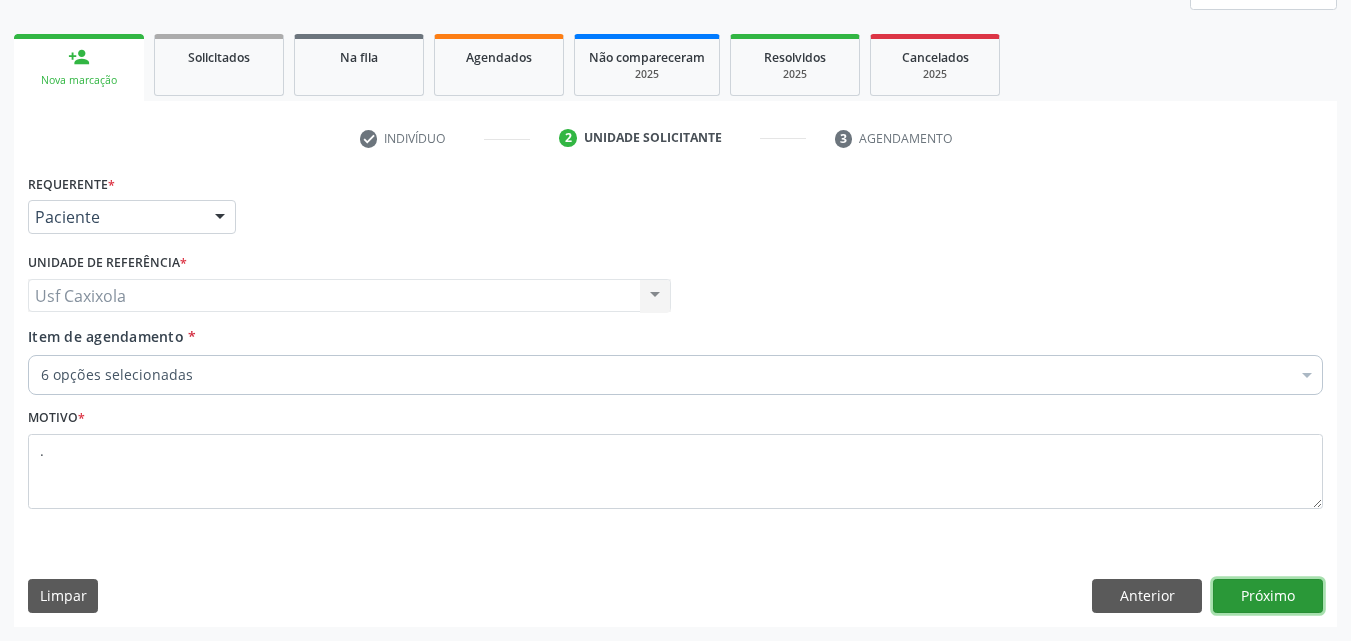 click on "Próximo" at bounding box center [1268, 596] 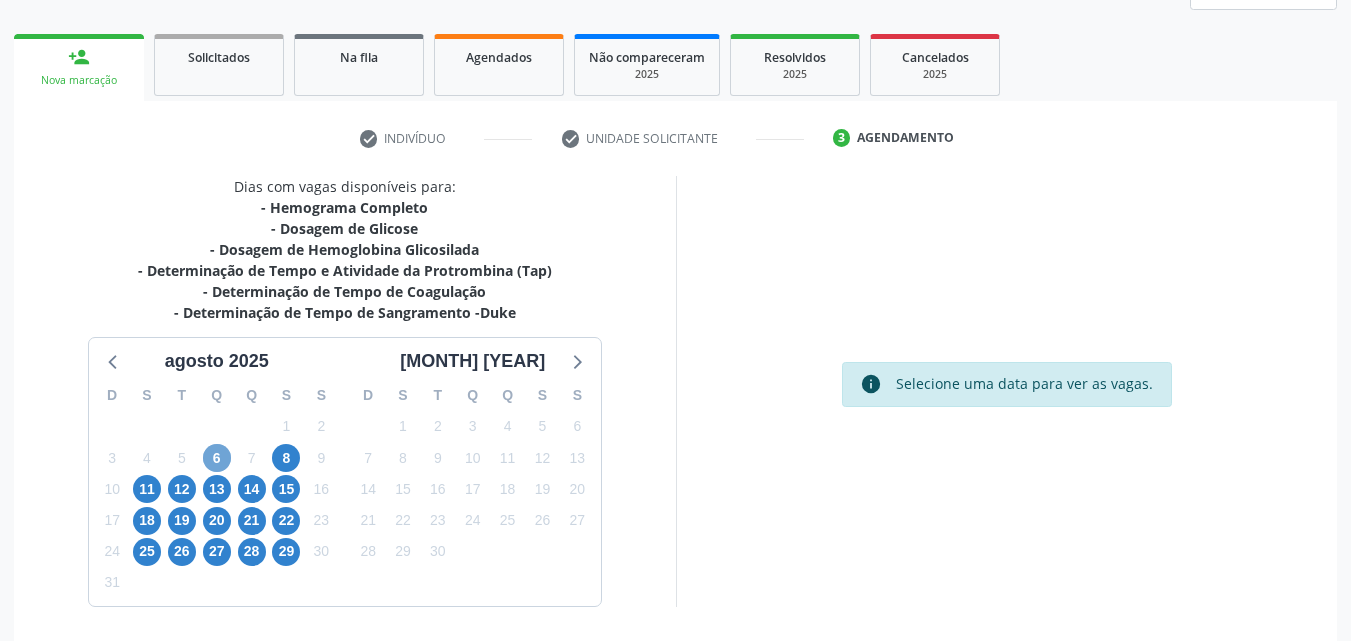 click on "6" at bounding box center [217, 458] 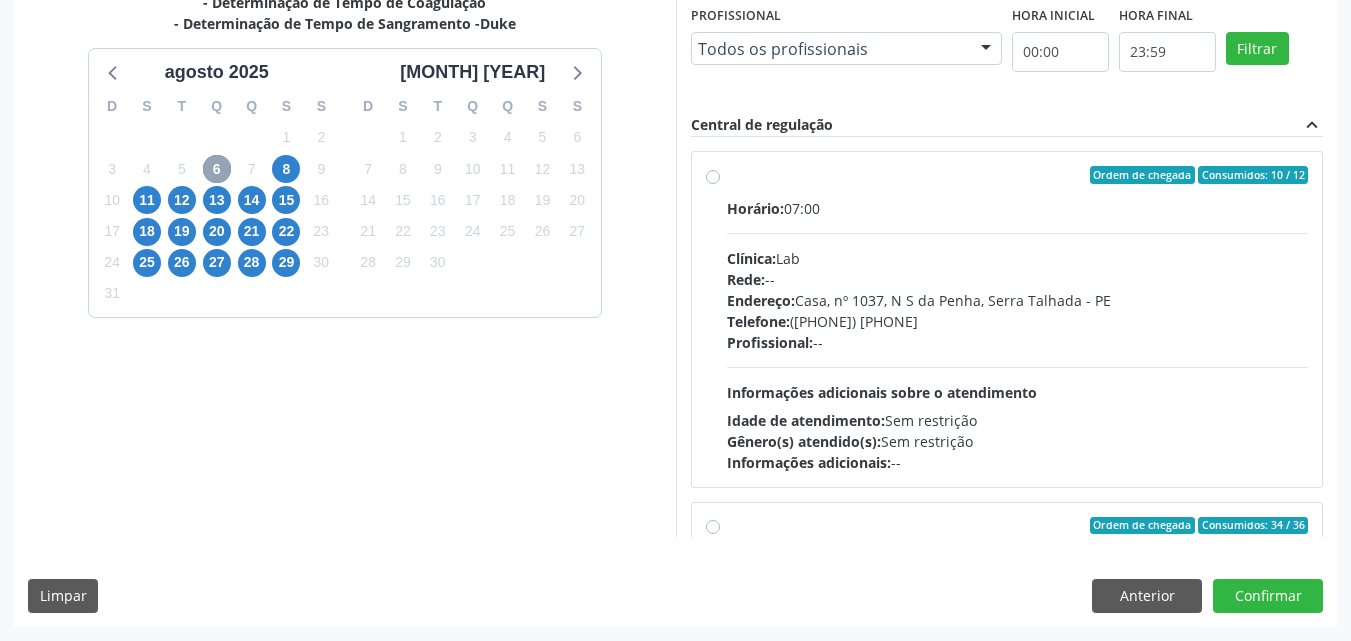 scroll, scrollTop: 454, scrollLeft: 0, axis: vertical 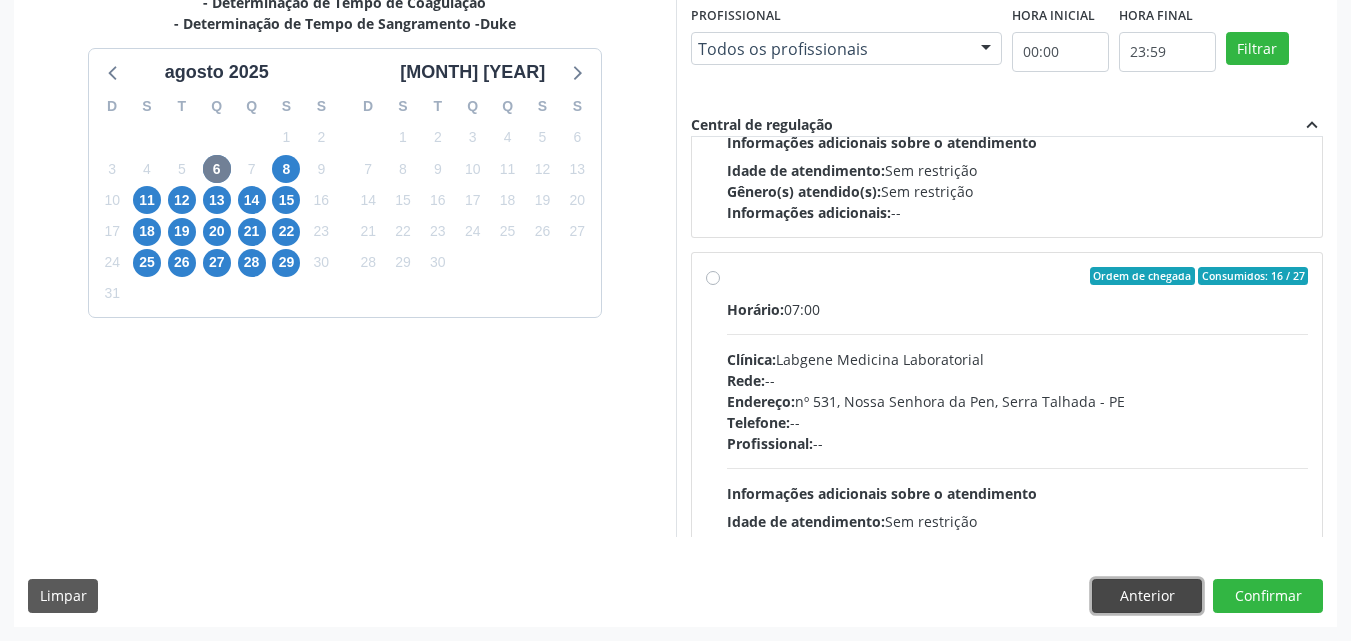 click on "Anterior" at bounding box center [1147, 596] 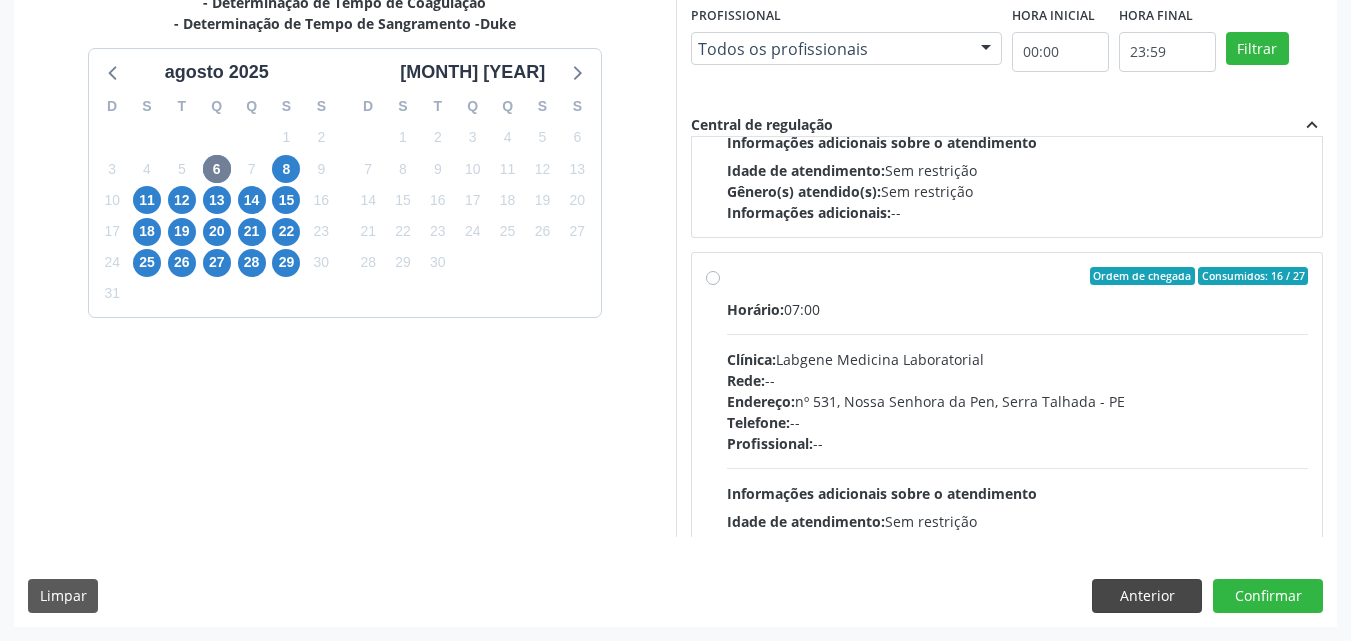 scroll, scrollTop: 265, scrollLeft: 0, axis: vertical 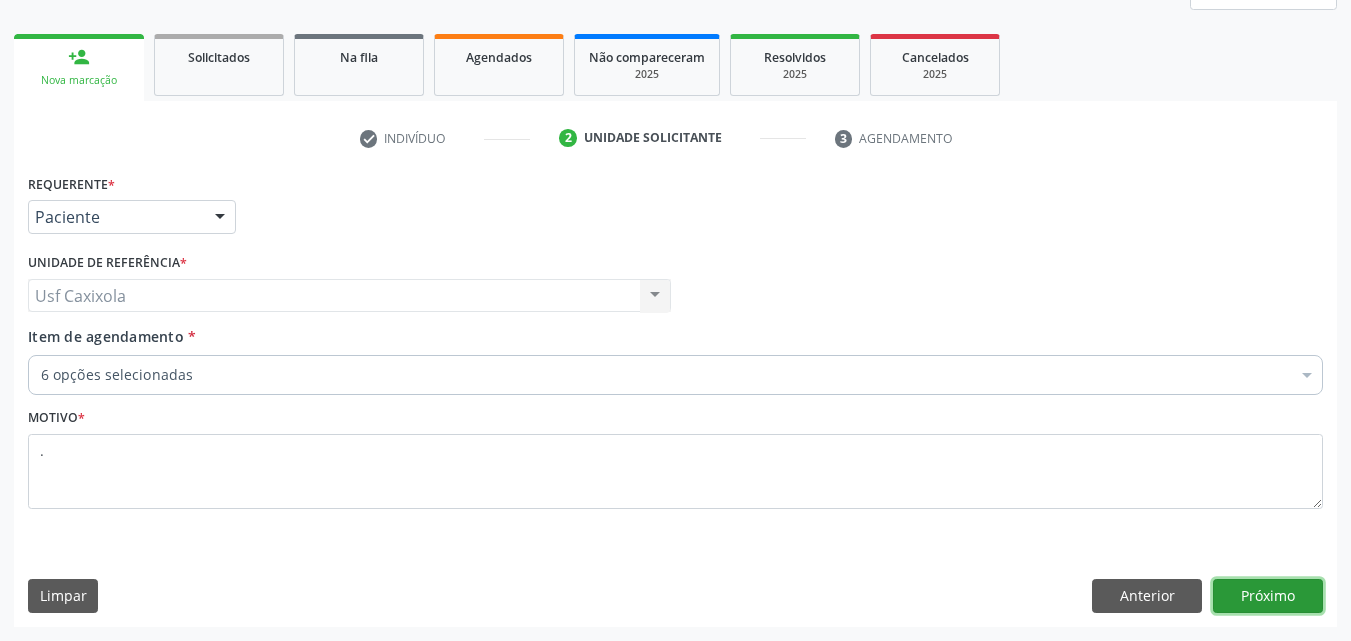 click on "Próximo" at bounding box center (1268, 596) 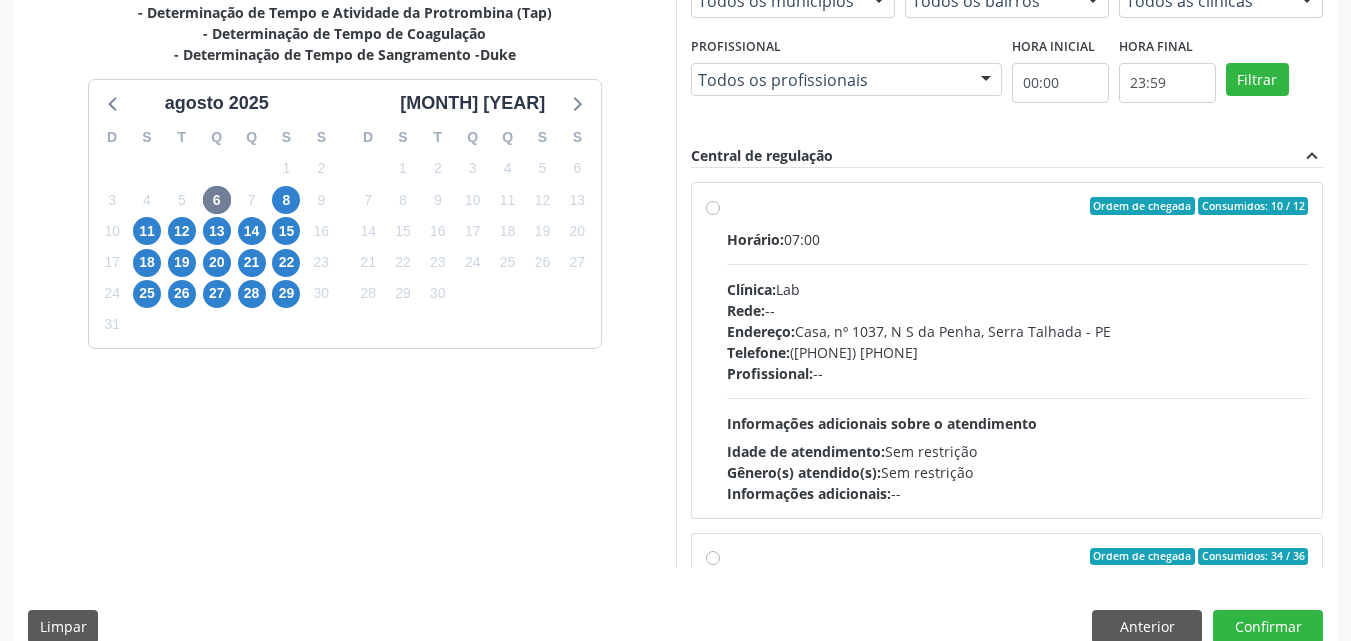 scroll, scrollTop: 554, scrollLeft: 0, axis: vertical 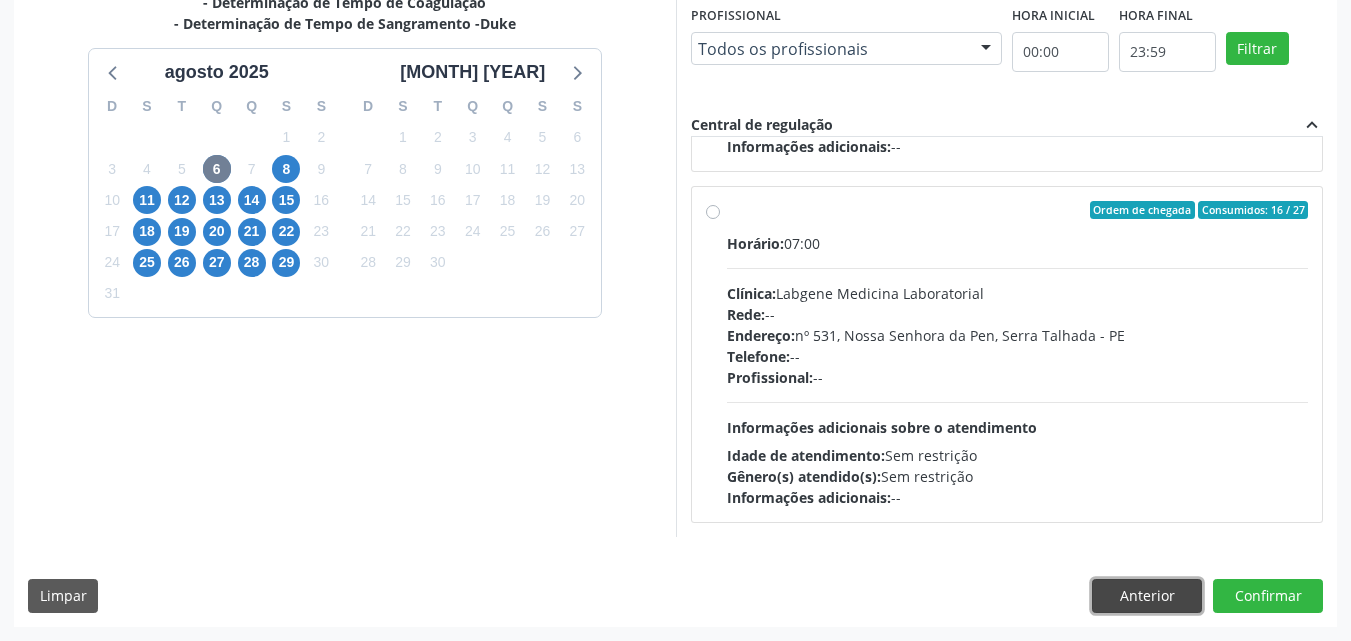 click on "Anterior" at bounding box center [1147, 596] 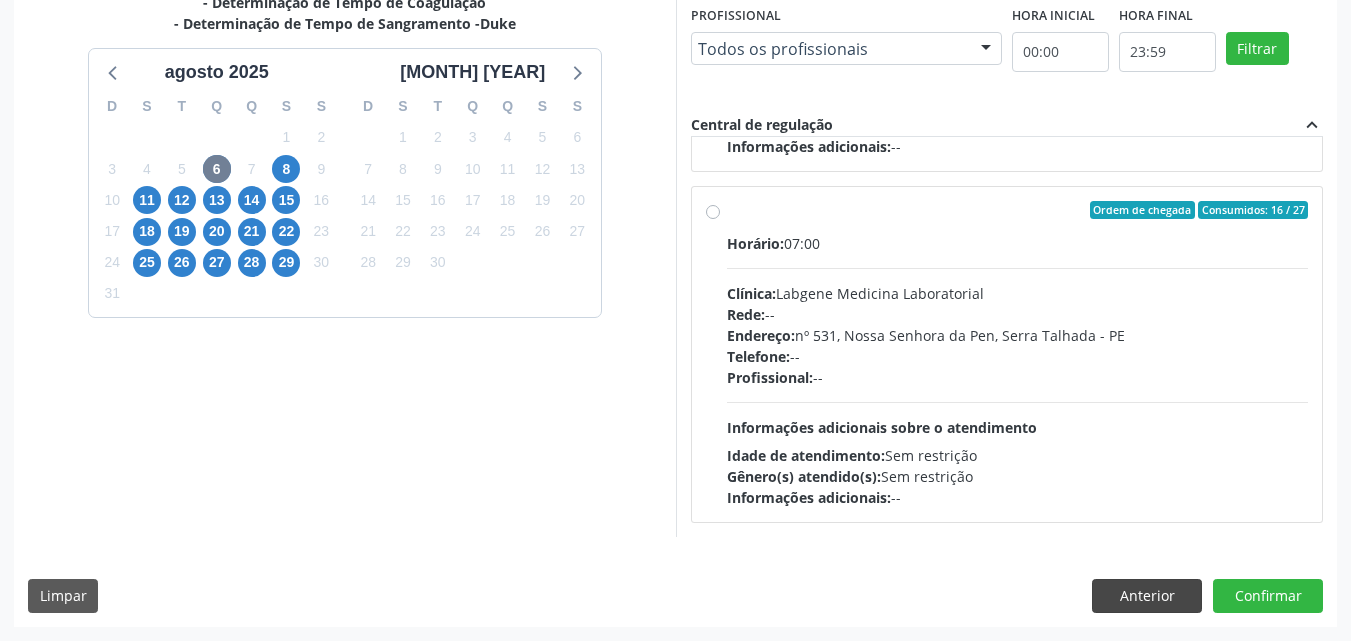 scroll, scrollTop: 265, scrollLeft: 0, axis: vertical 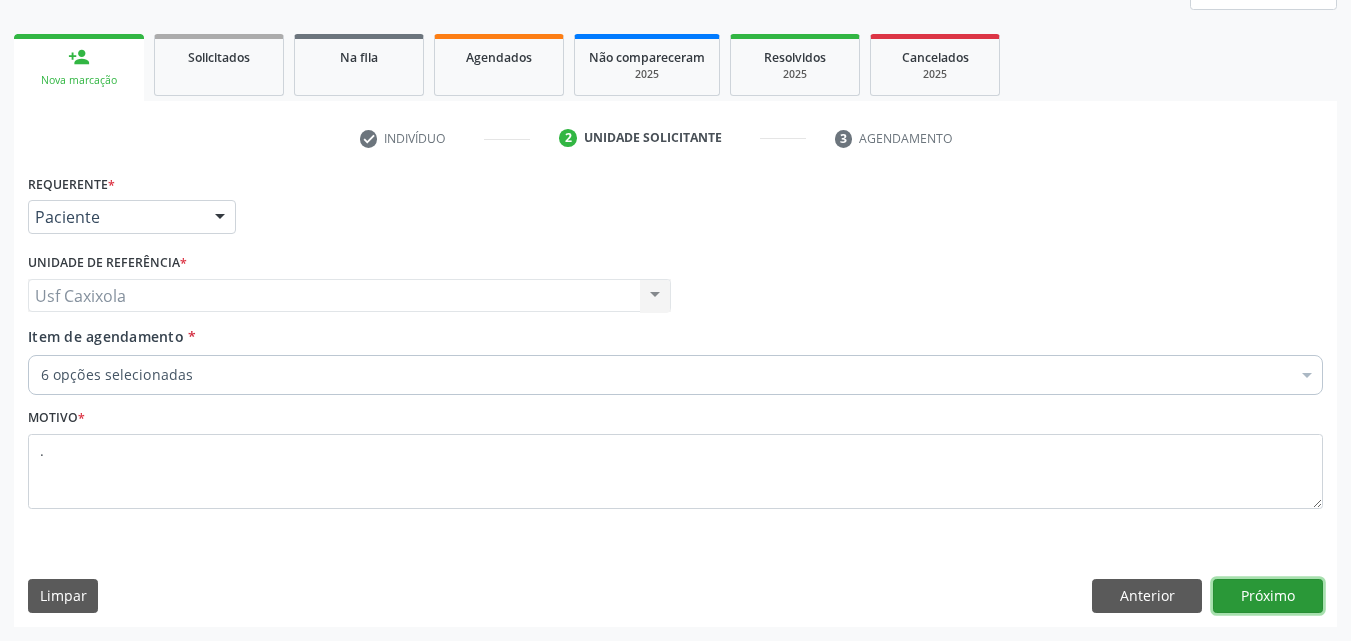 click on "Próximo" at bounding box center (1268, 596) 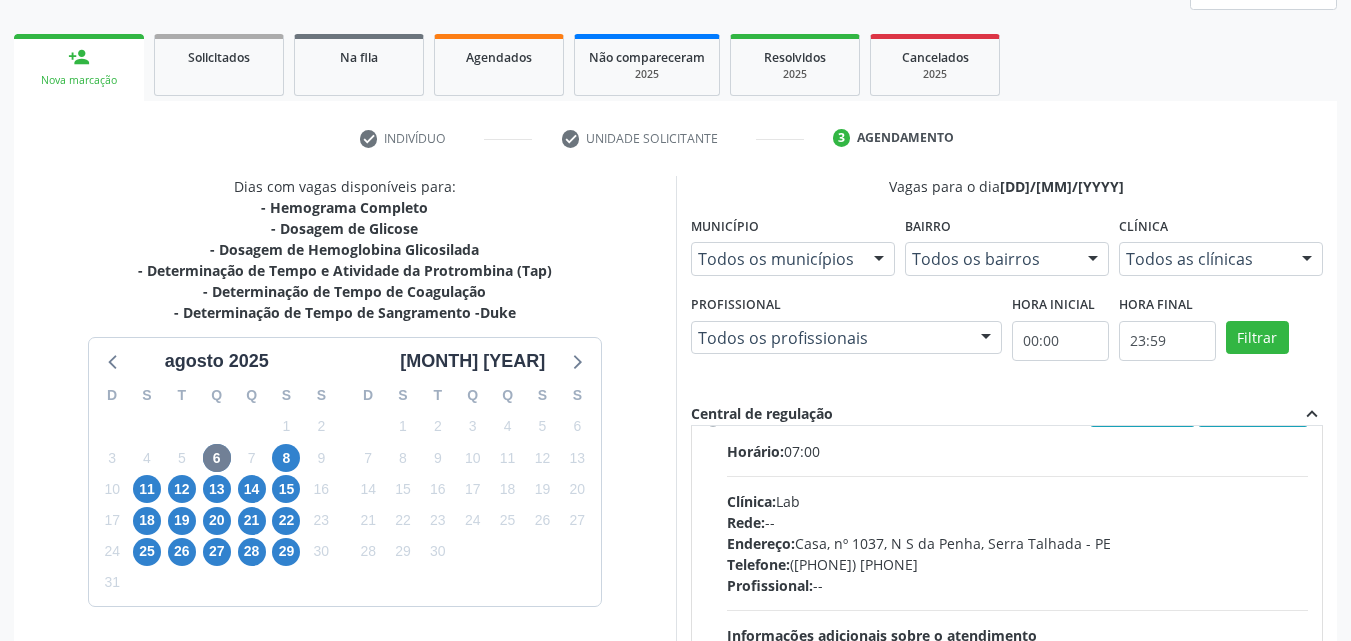 scroll, scrollTop: 0, scrollLeft: 0, axis: both 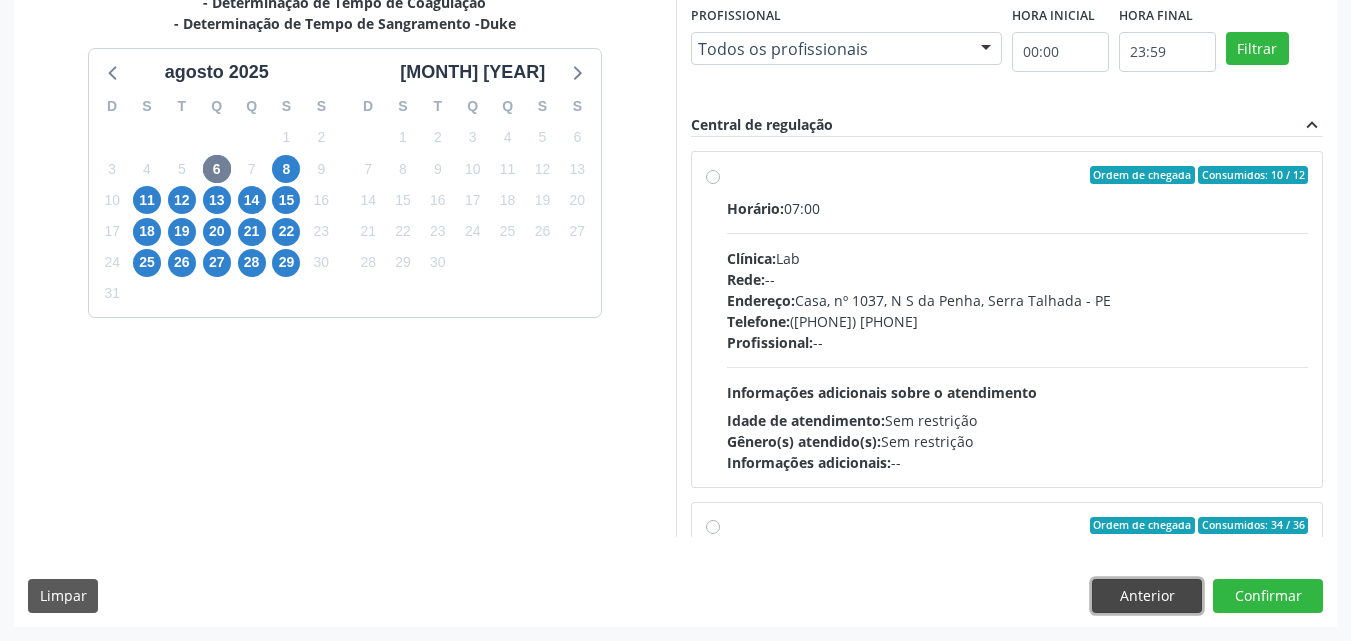 click on "Anterior" at bounding box center [1147, 596] 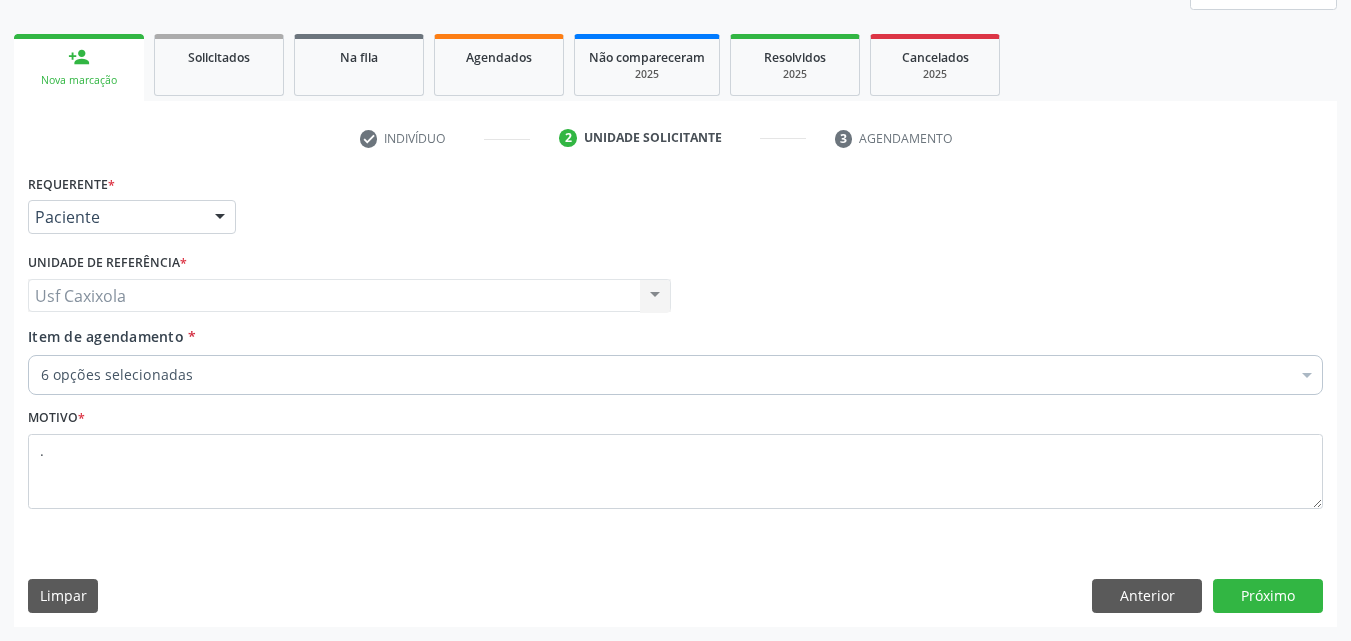 scroll, scrollTop: 265, scrollLeft: 0, axis: vertical 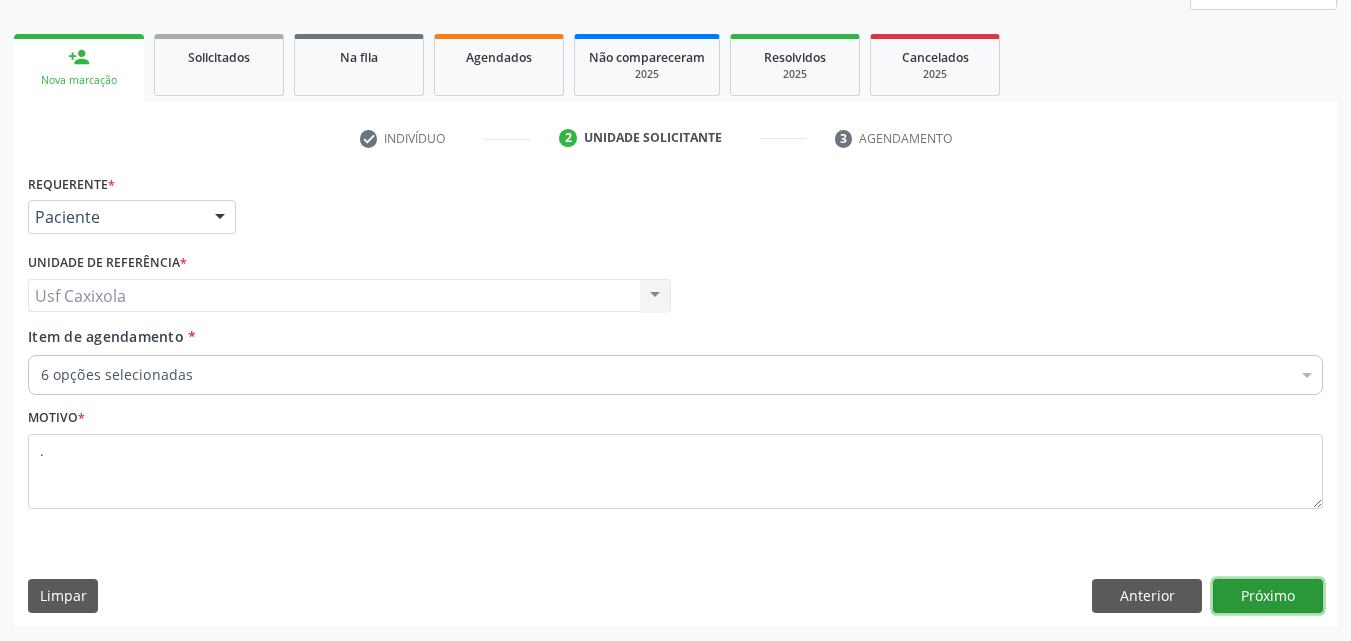 click on "Próximo" at bounding box center (1268, 596) 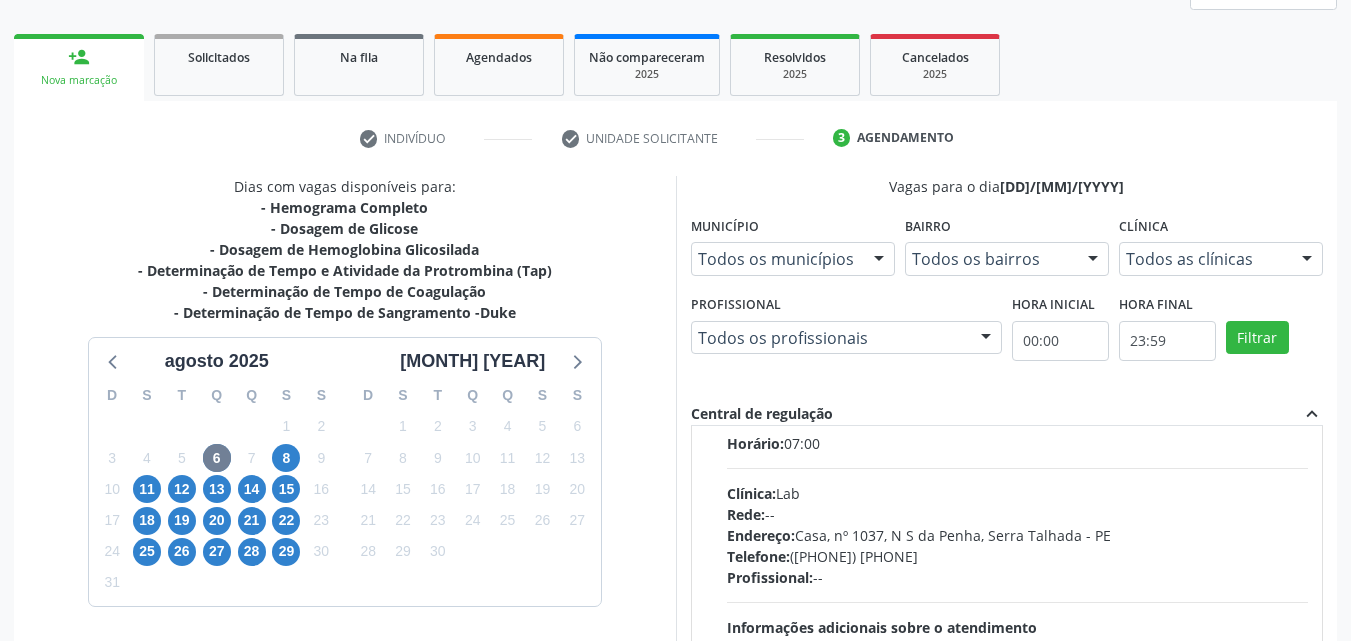 scroll, scrollTop: 100, scrollLeft: 0, axis: vertical 